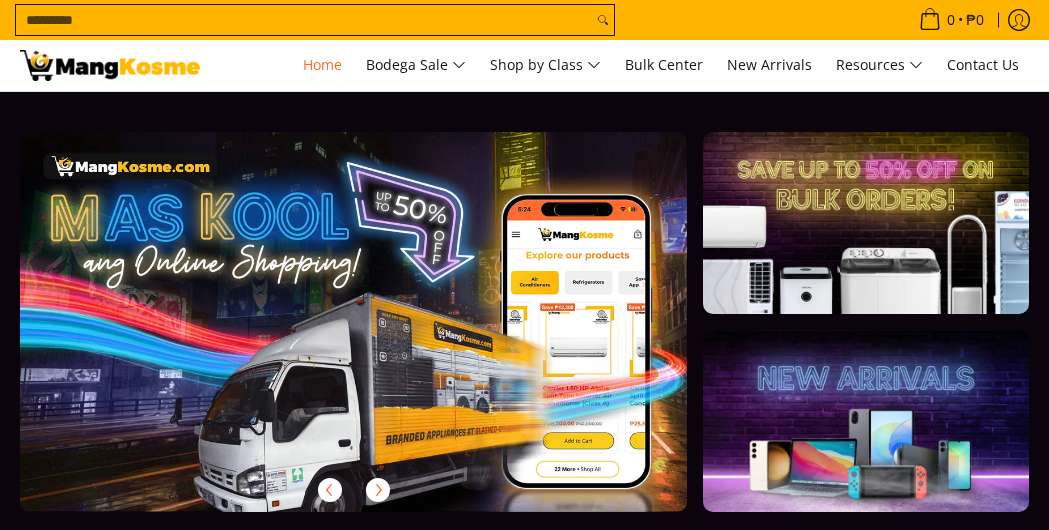 scroll, scrollTop: 0, scrollLeft: 0, axis: both 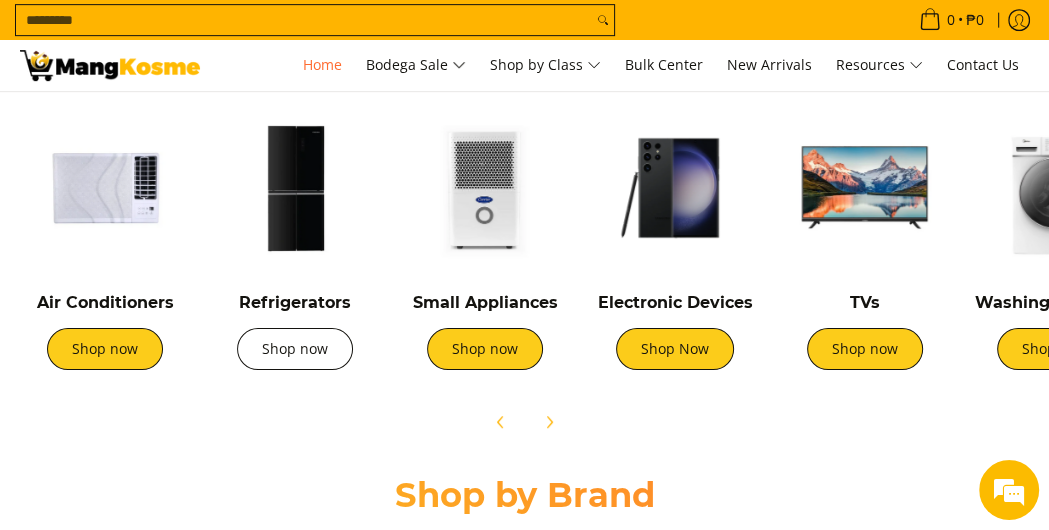 click on "Shop now" at bounding box center [295, 349] 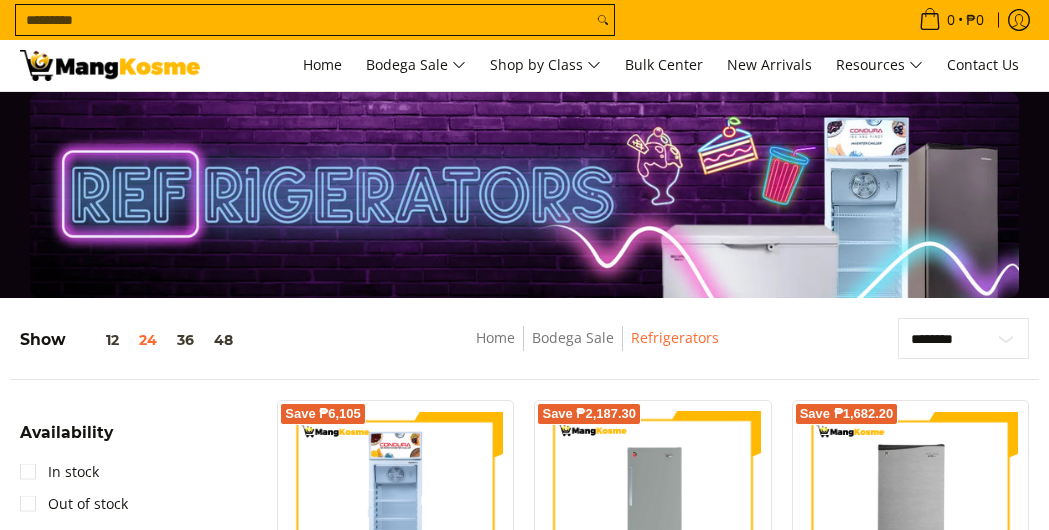 scroll, scrollTop: 396, scrollLeft: 0, axis: vertical 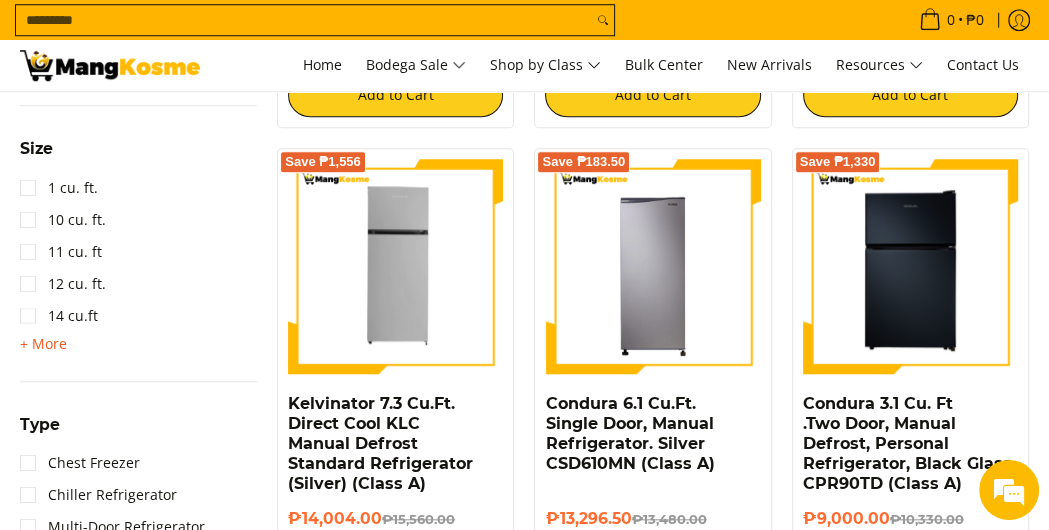 click on "+ More" at bounding box center [43, 344] 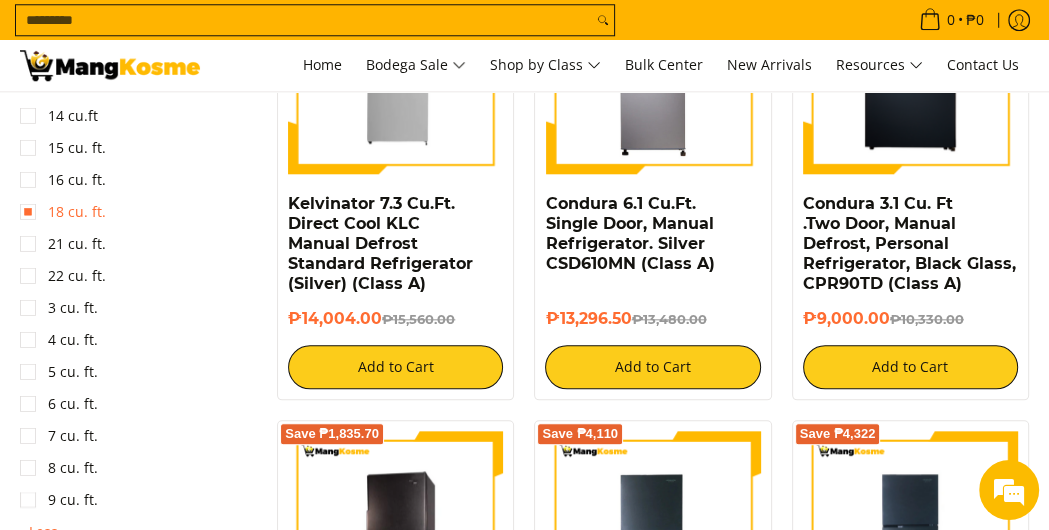 scroll, scrollTop: 1196, scrollLeft: 0, axis: vertical 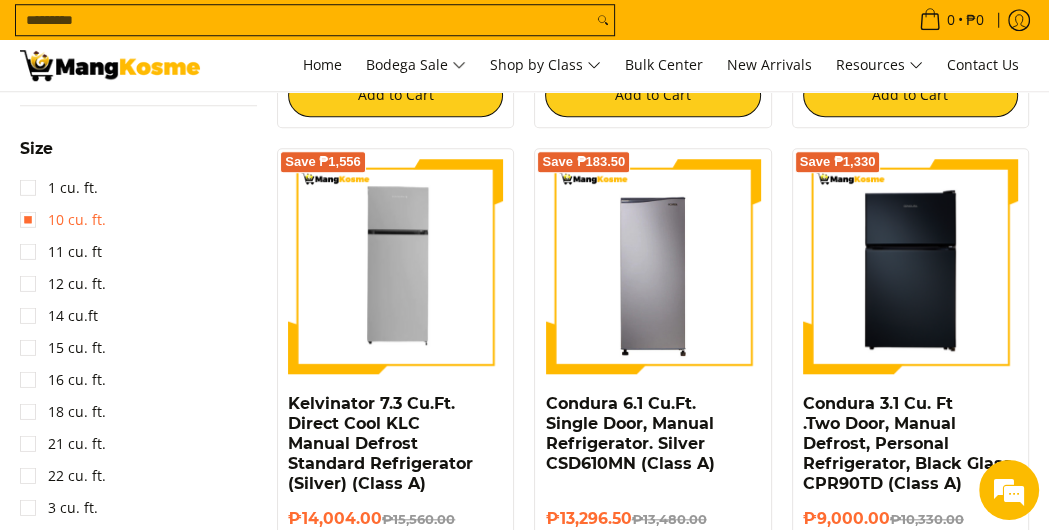 click on "10 cu. ft." at bounding box center (63, 220) 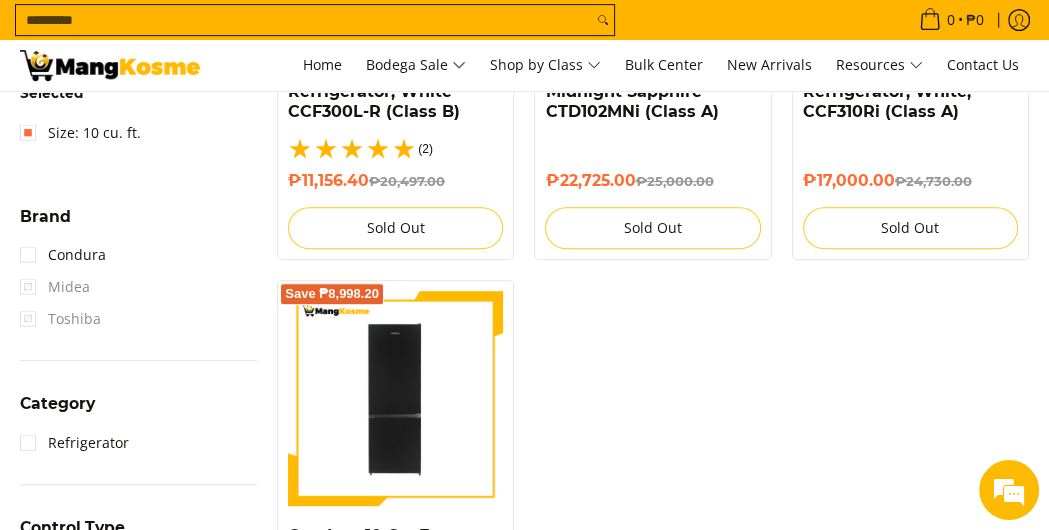 scroll, scrollTop: 525, scrollLeft: 0, axis: vertical 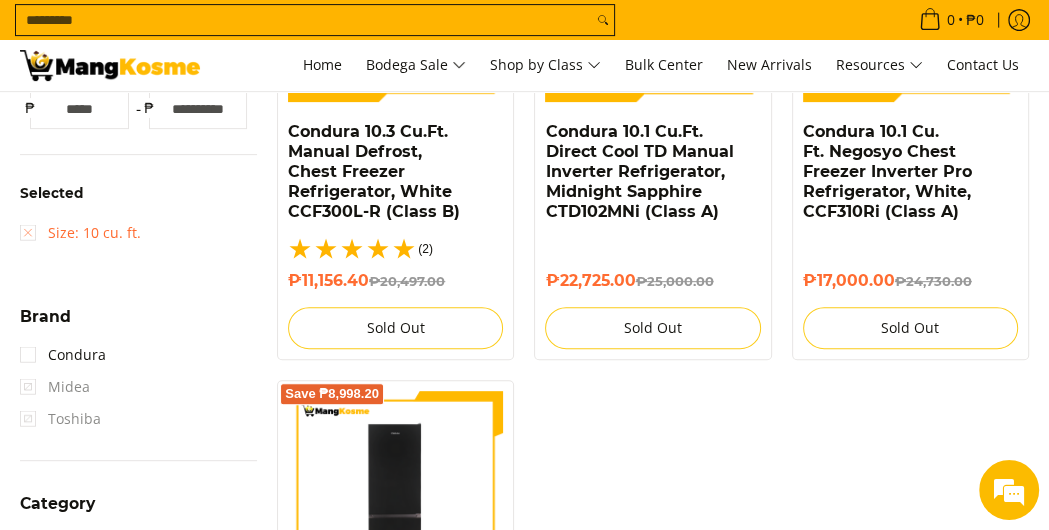 click on "Size: 10 cu. ft." at bounding box center (80, 233) 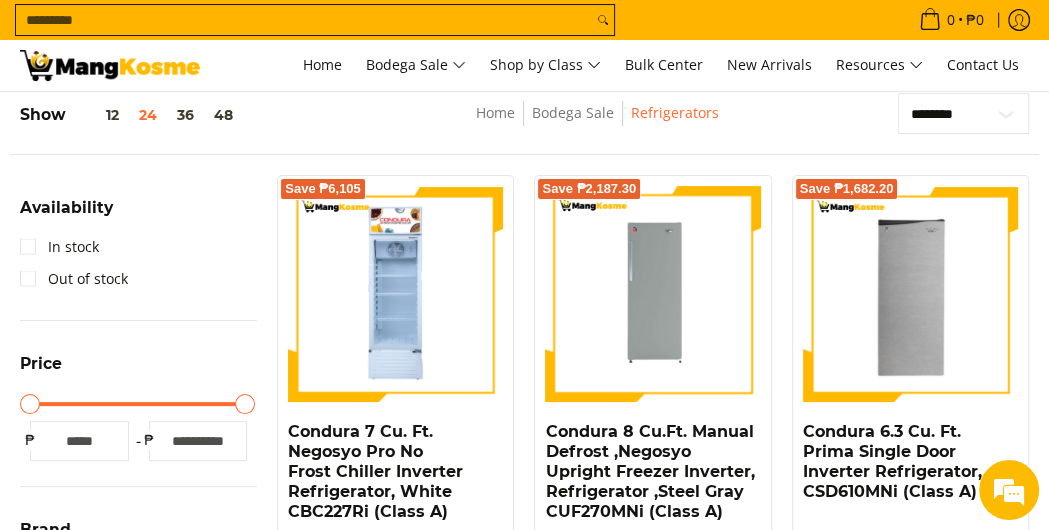 scroll, scrollTop: 25, scrollLeft: 0, axis: vertical 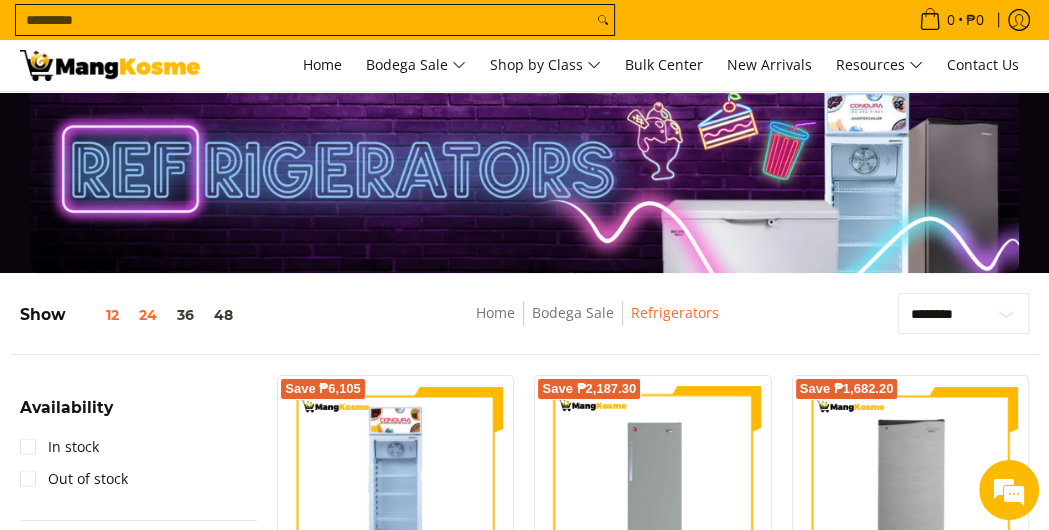 click on "12" at bounding box center (97, 315) 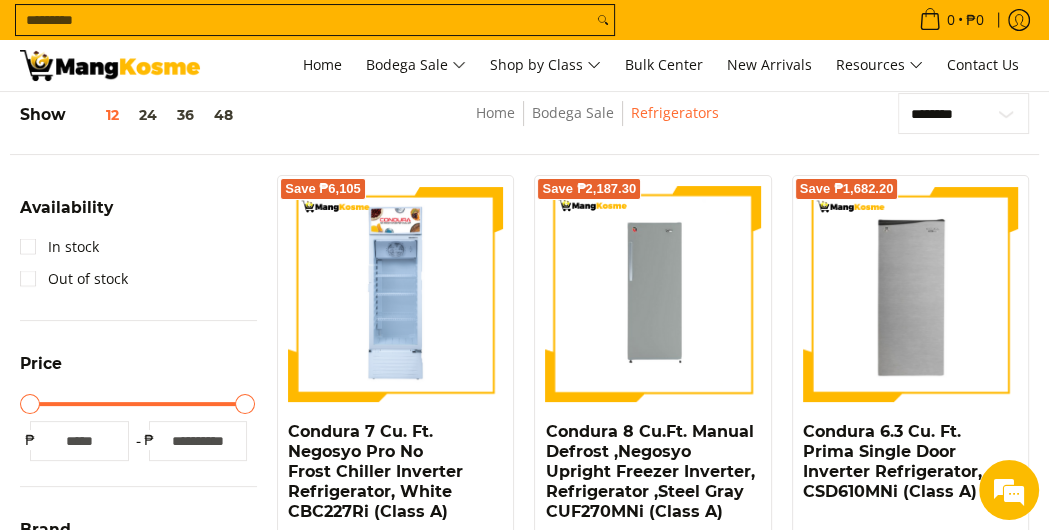 scroll, scrollTop: 125, scrollLeft: 0, axis: vertical 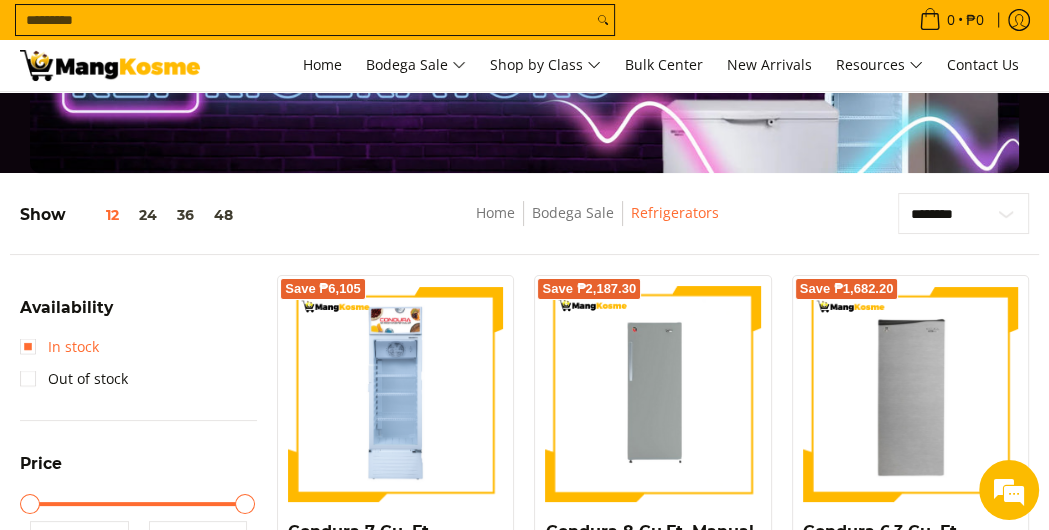 click on "In stock" at bounding box center [59, 347] 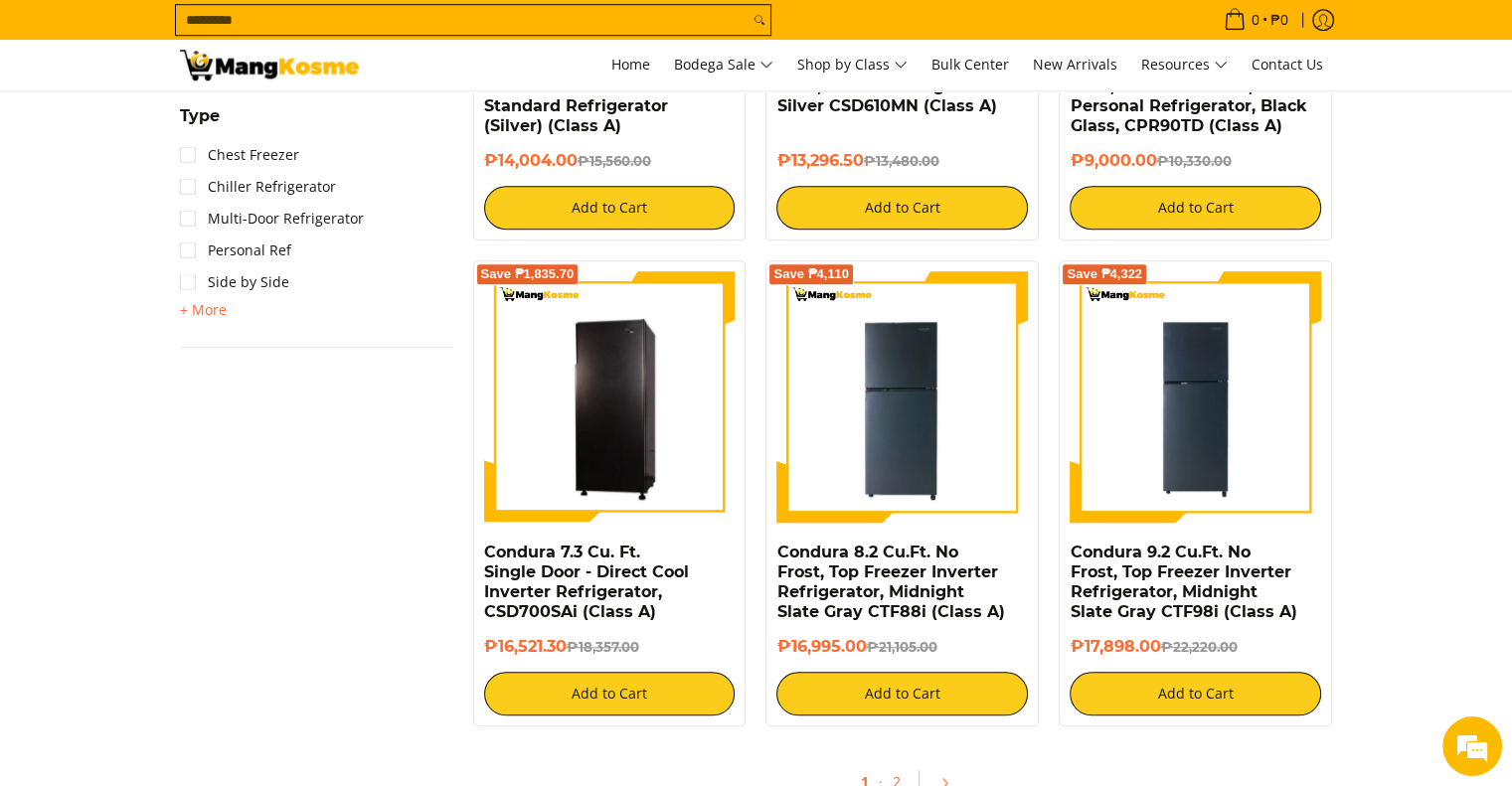 scroll, scrollTop: 1841, scrollLeft: 0, axis: vertical 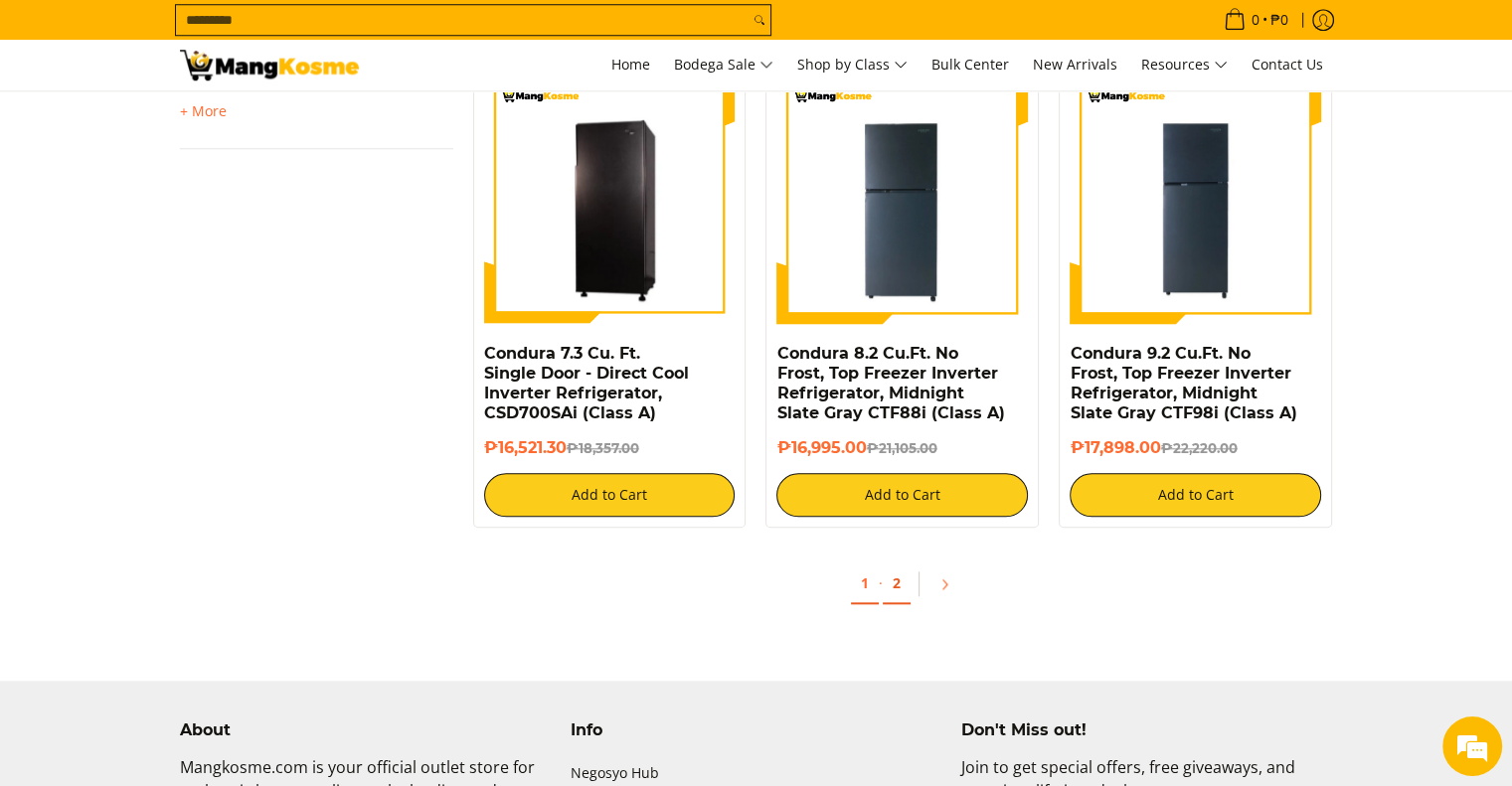 click on "2" at bounding box center (897, 583) 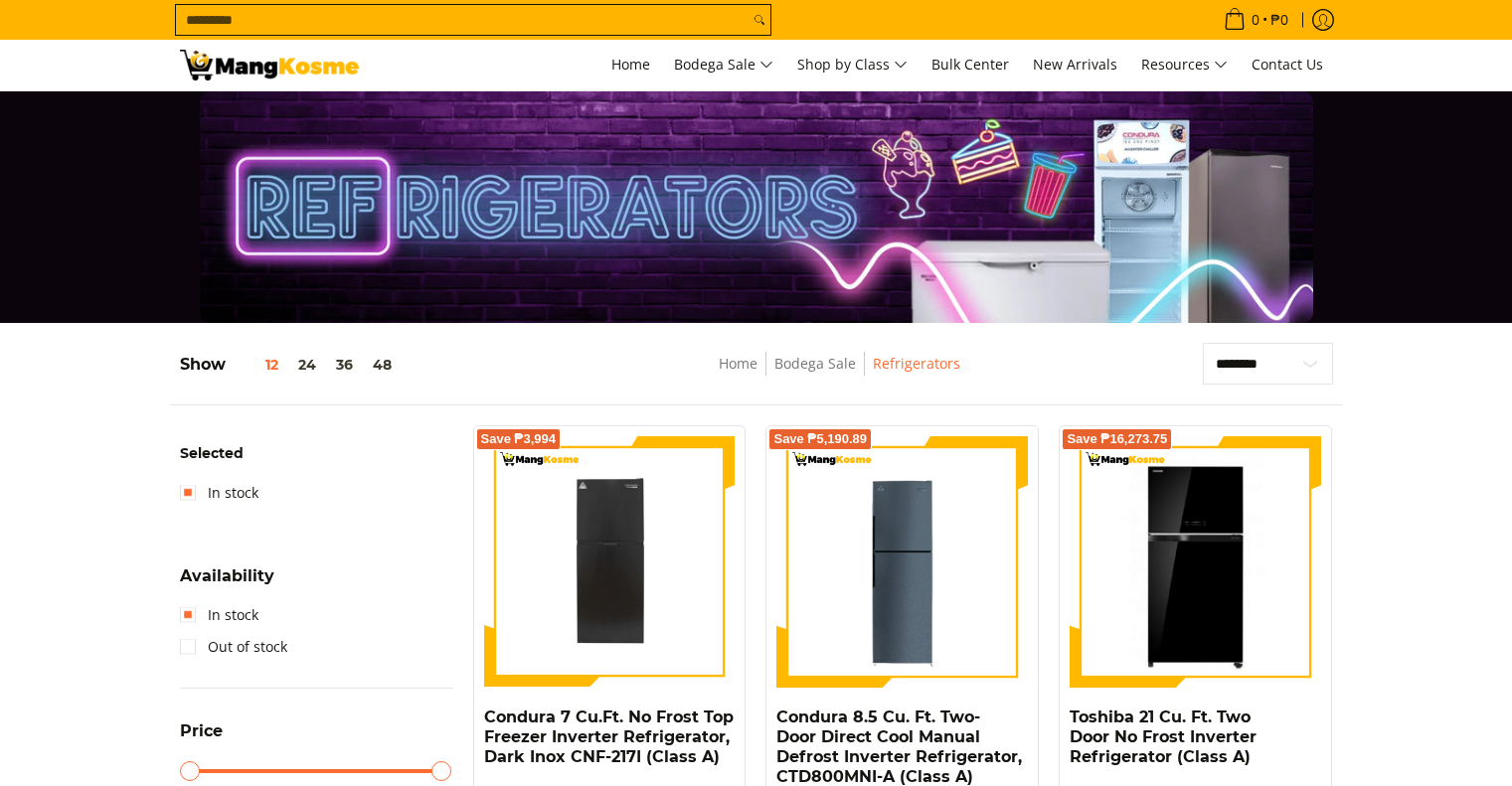 scroll, scrollTop: 0, scrollLeft: 0, axis: both 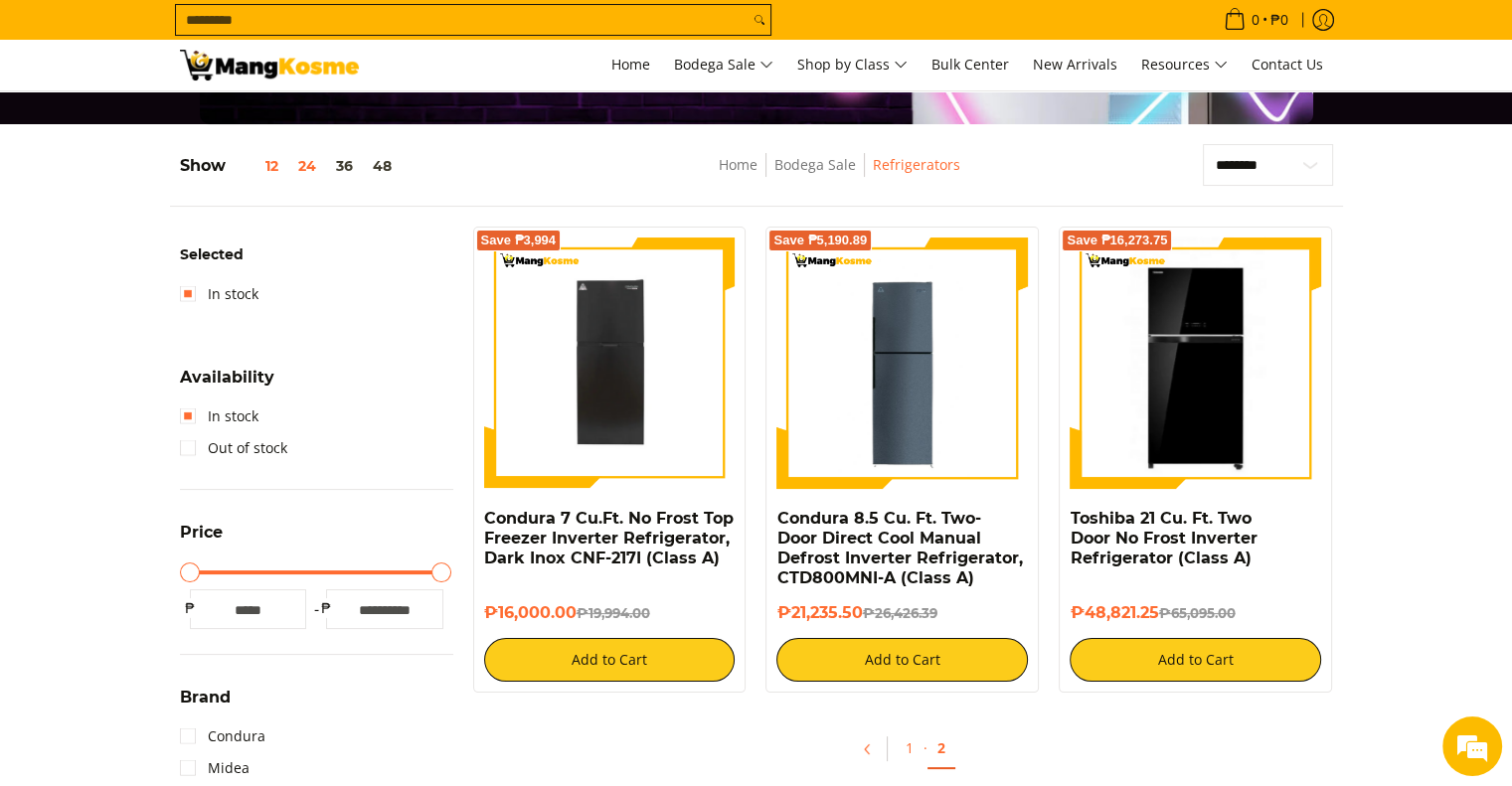 click on "24" at bounding box center (307, 166) 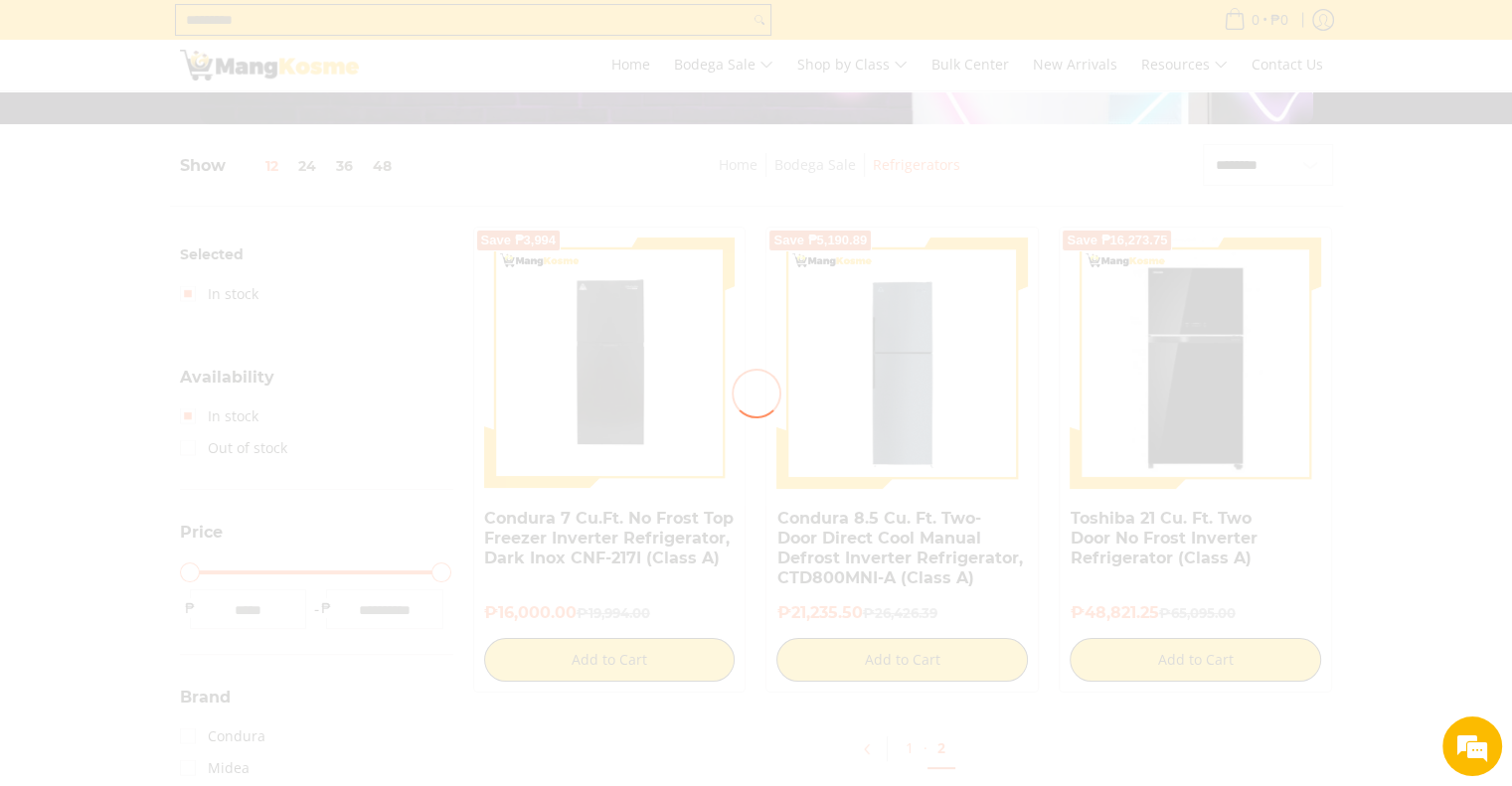 scroll, scrollTop: 250, scrollLeft: 0, axis: vertical 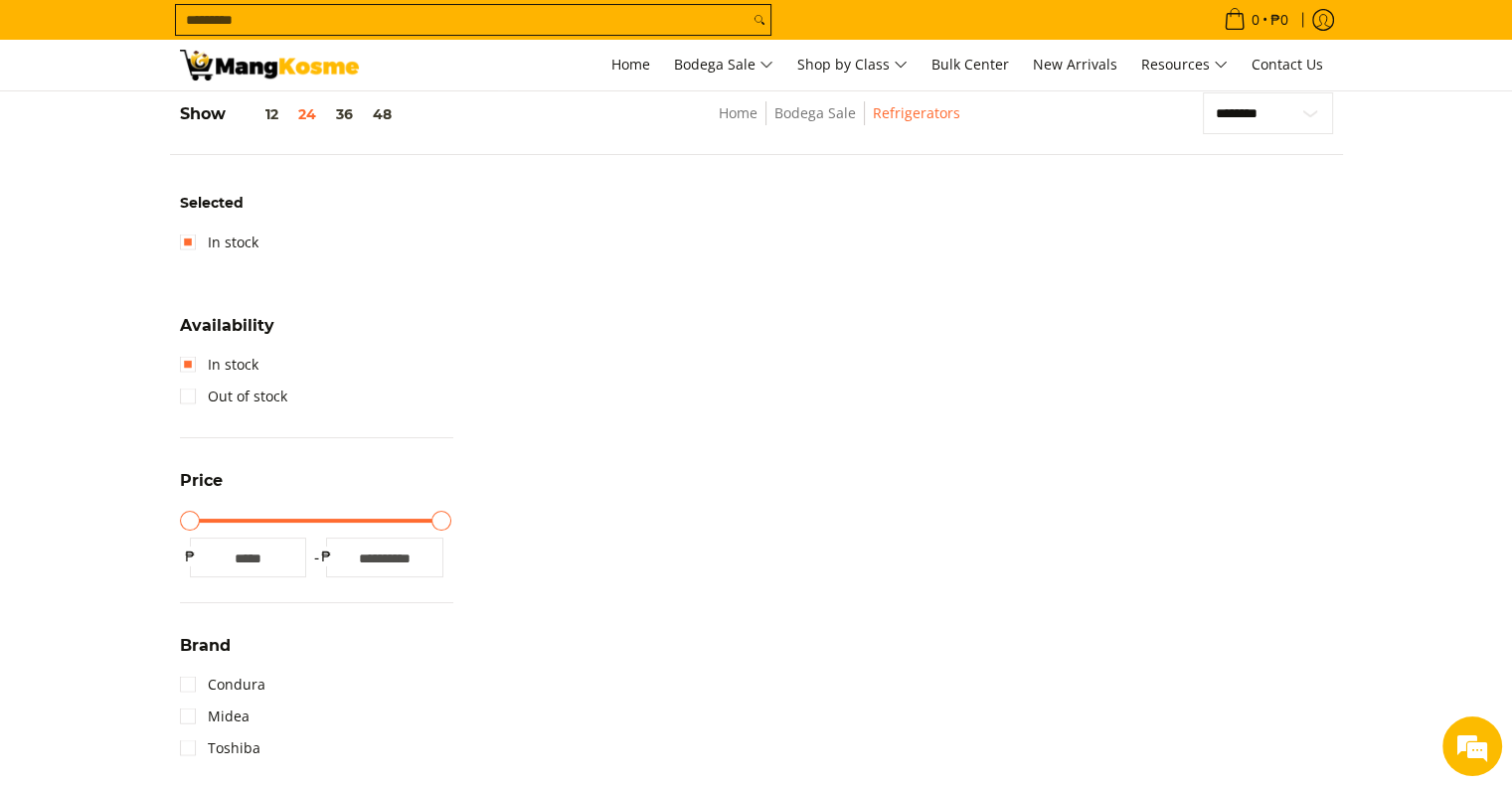click at bounding box center [269, 65] 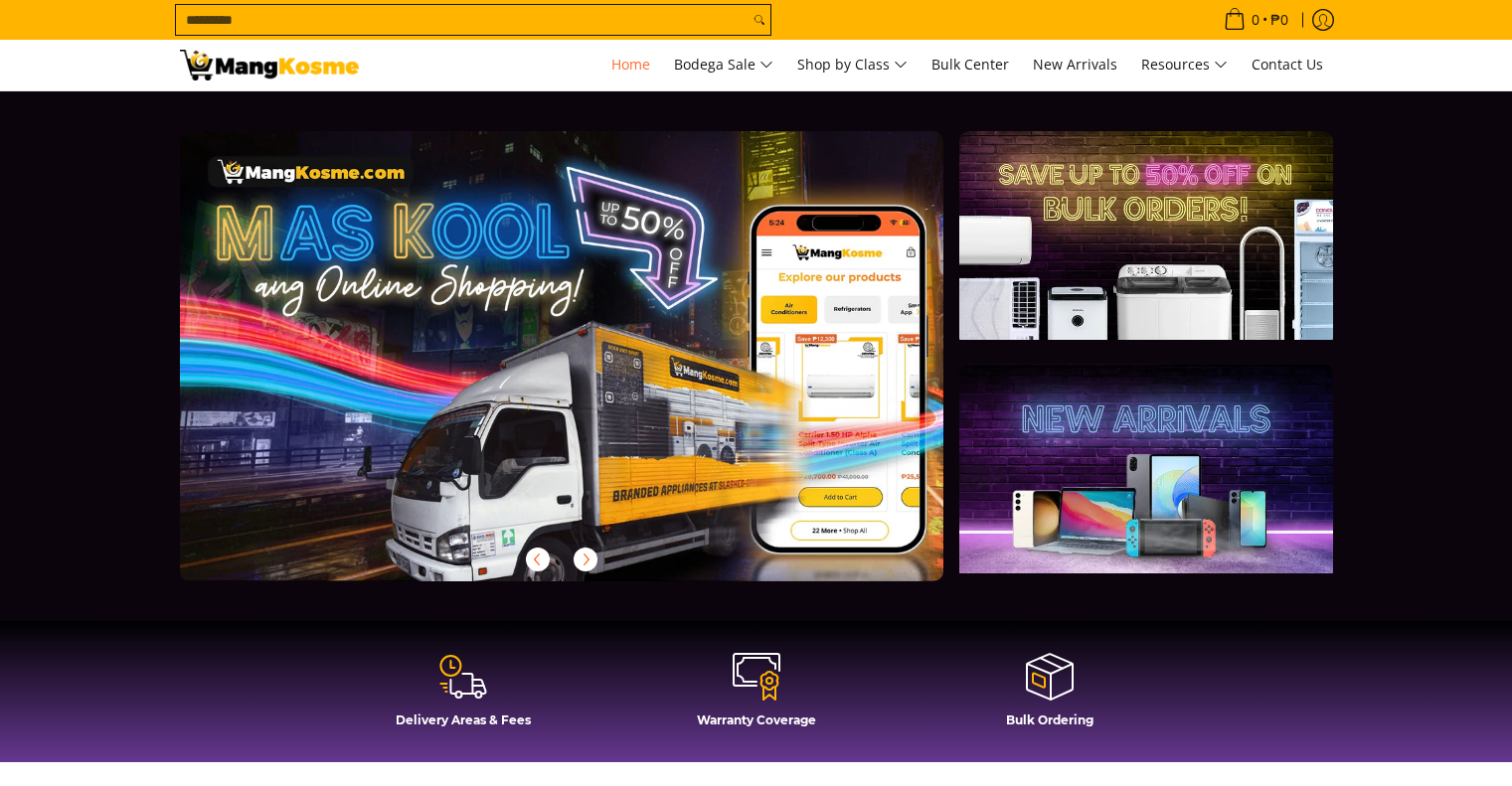 scroll, scrollTop: 0, scrollLeft: 0, axis: both 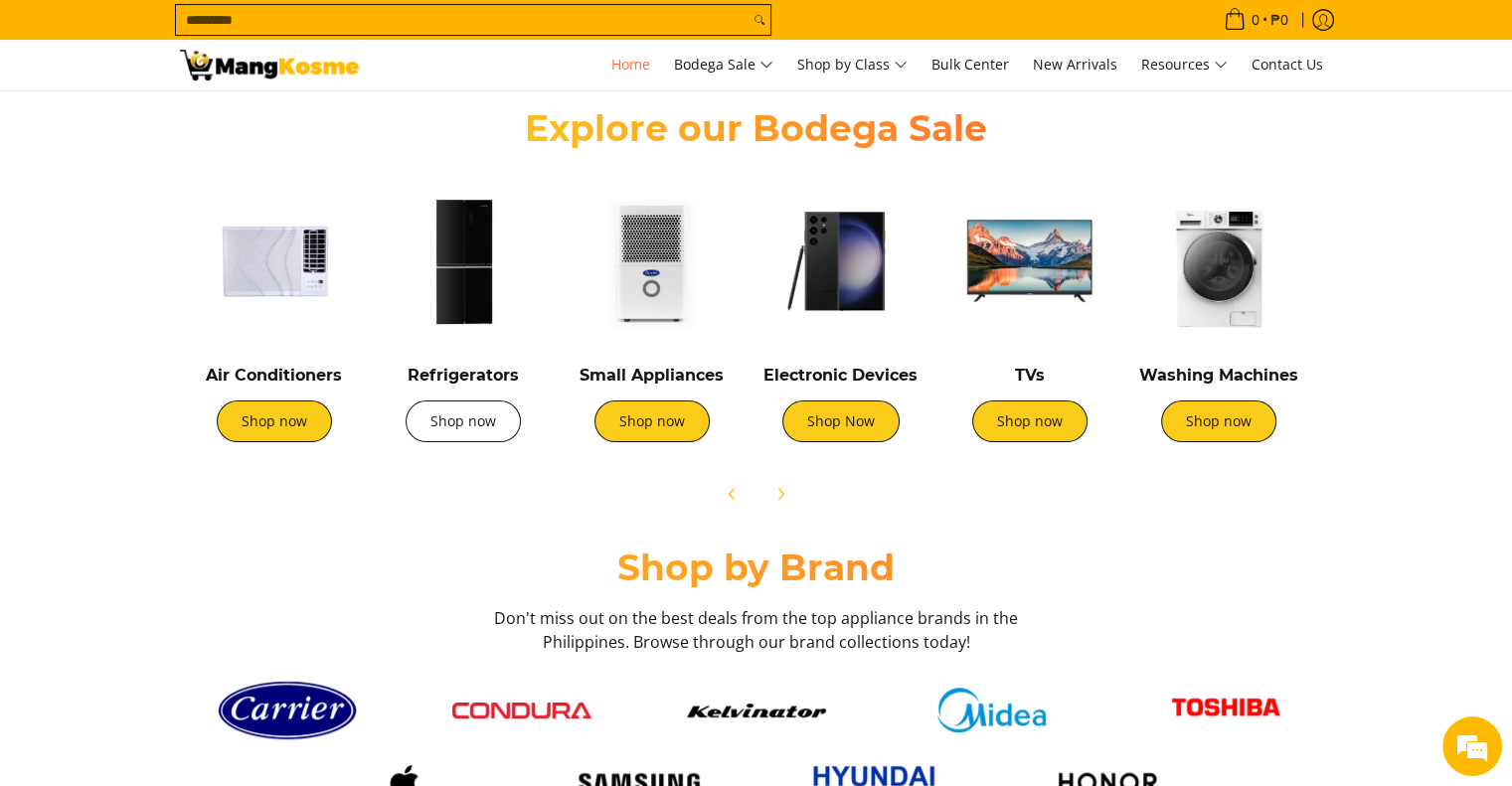 click on "Shop now" at bounding box center (463, 421) 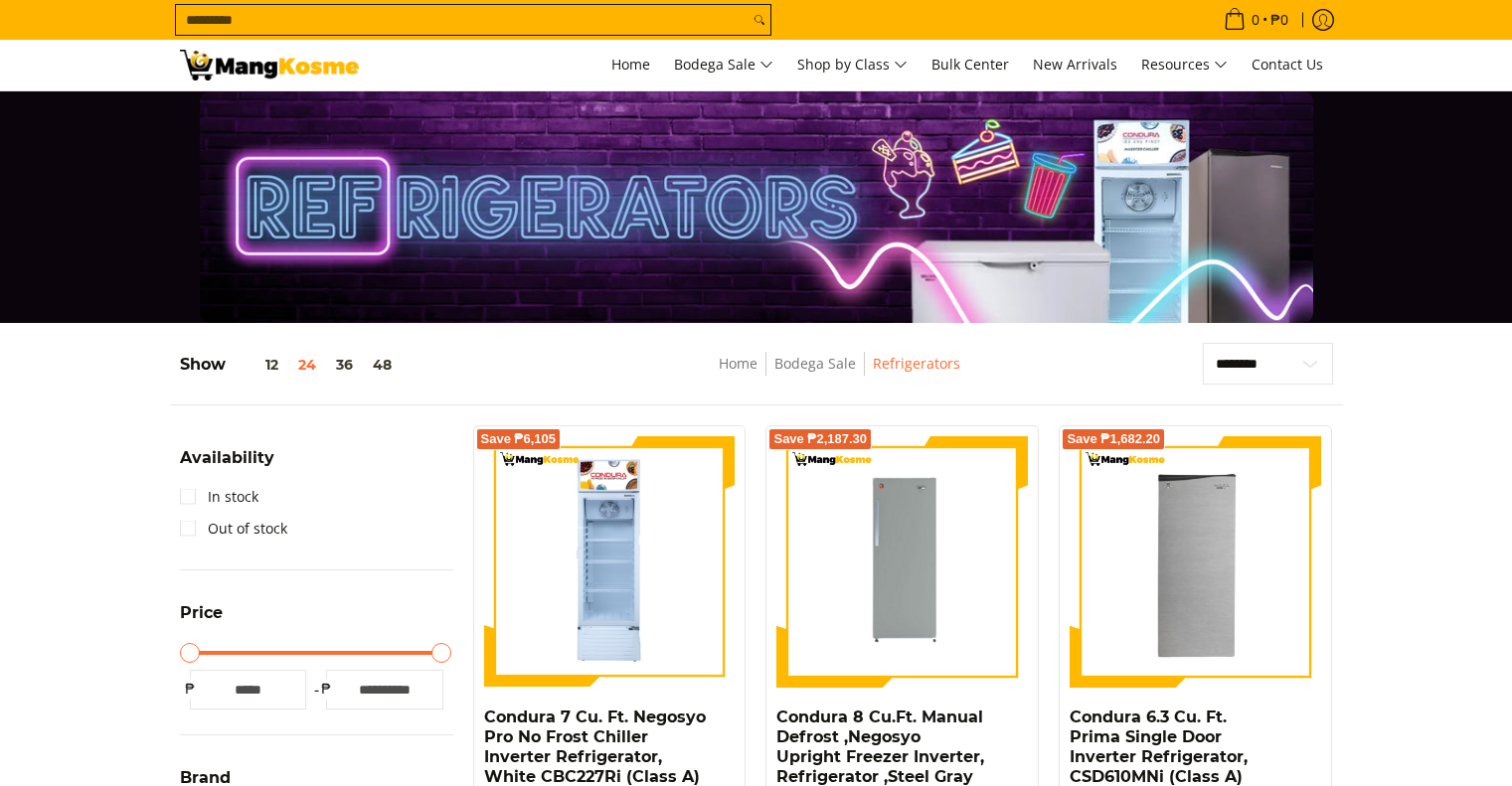 scroll, scrollTop: 0, scrollLeft: 0, axis: both 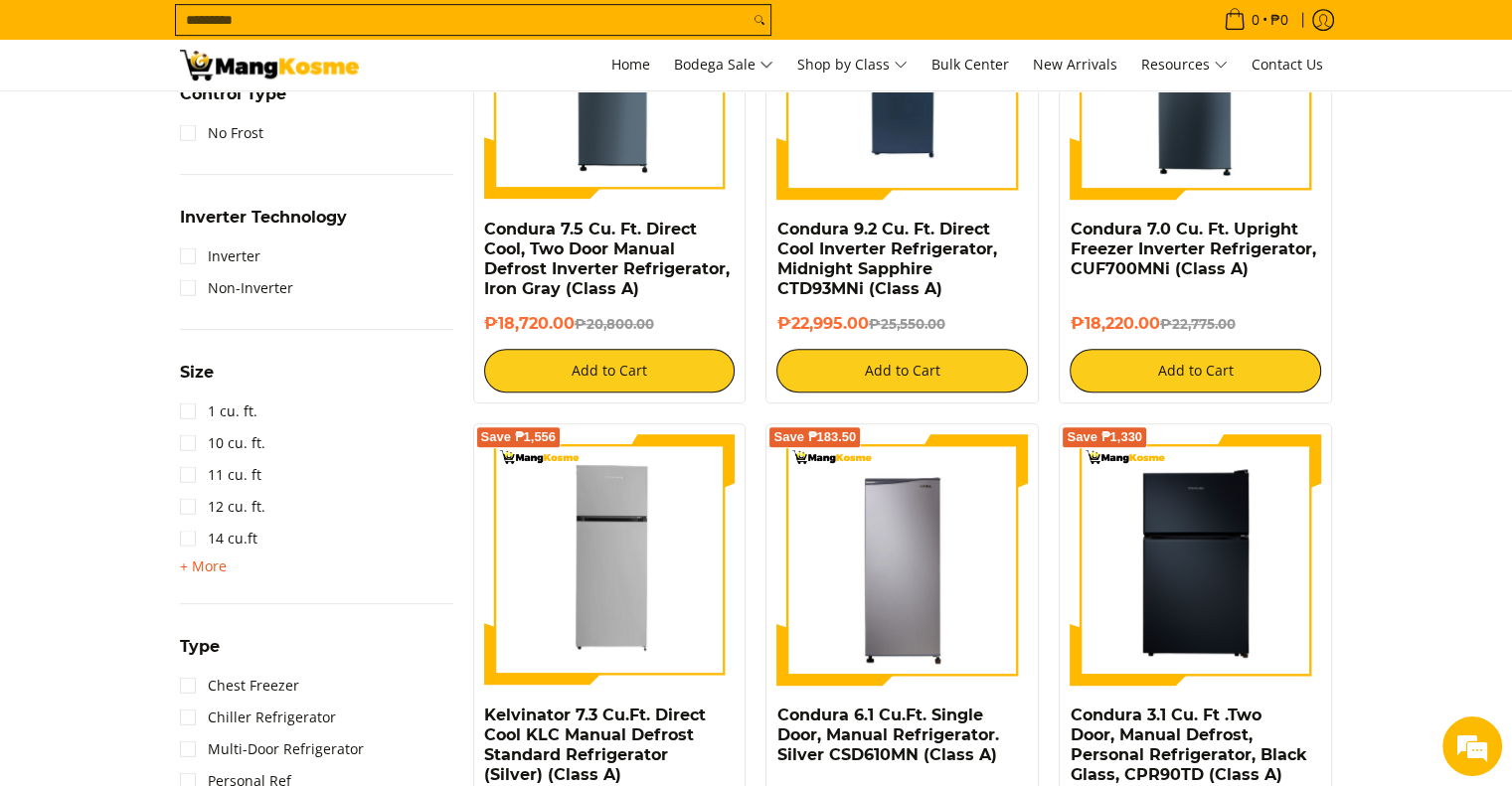 click on "+ More" at bounding box center (203, 566) 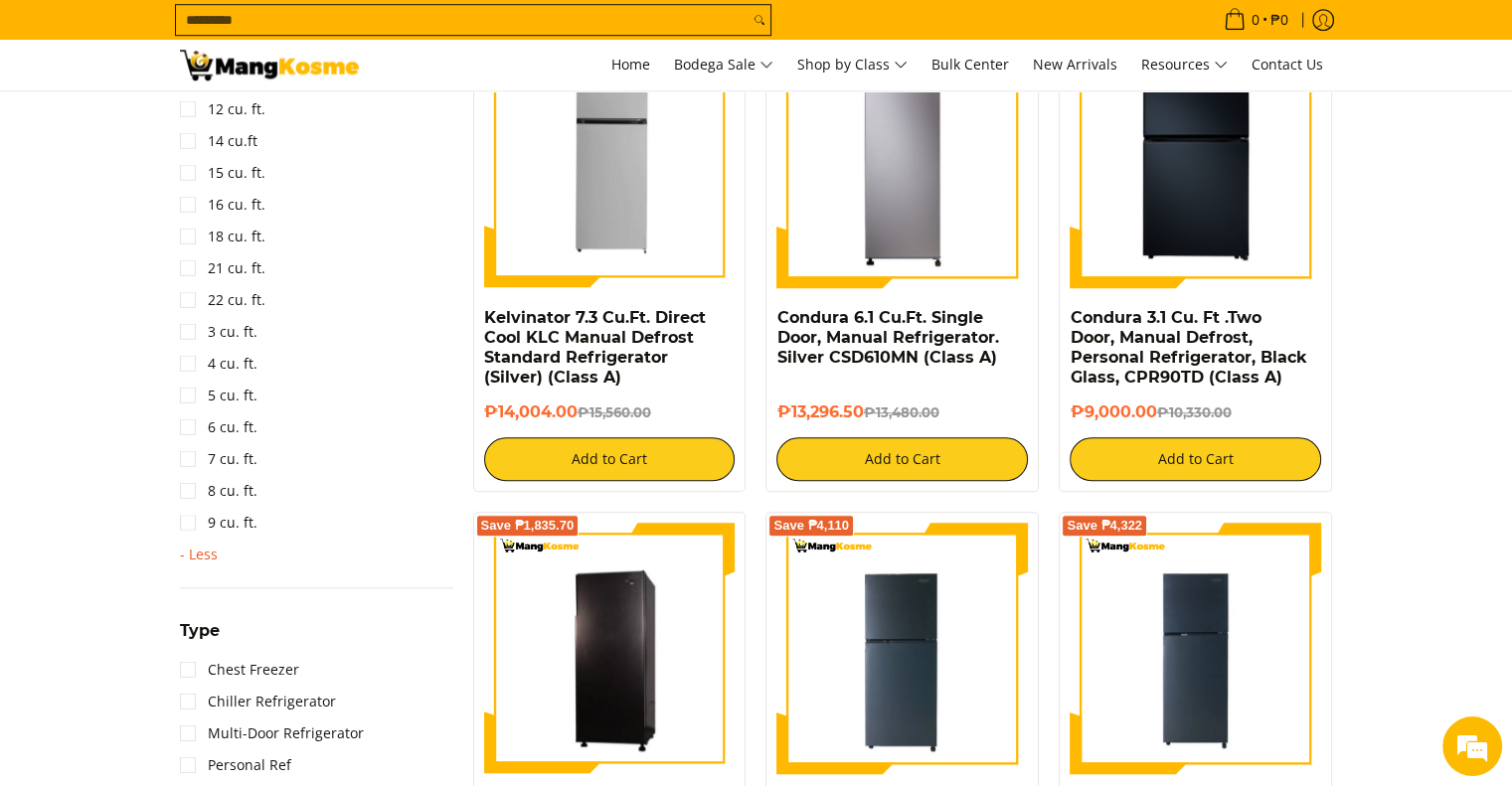 scroll, scrollTop: 1689, scrollLeft: 0, axis: vertical 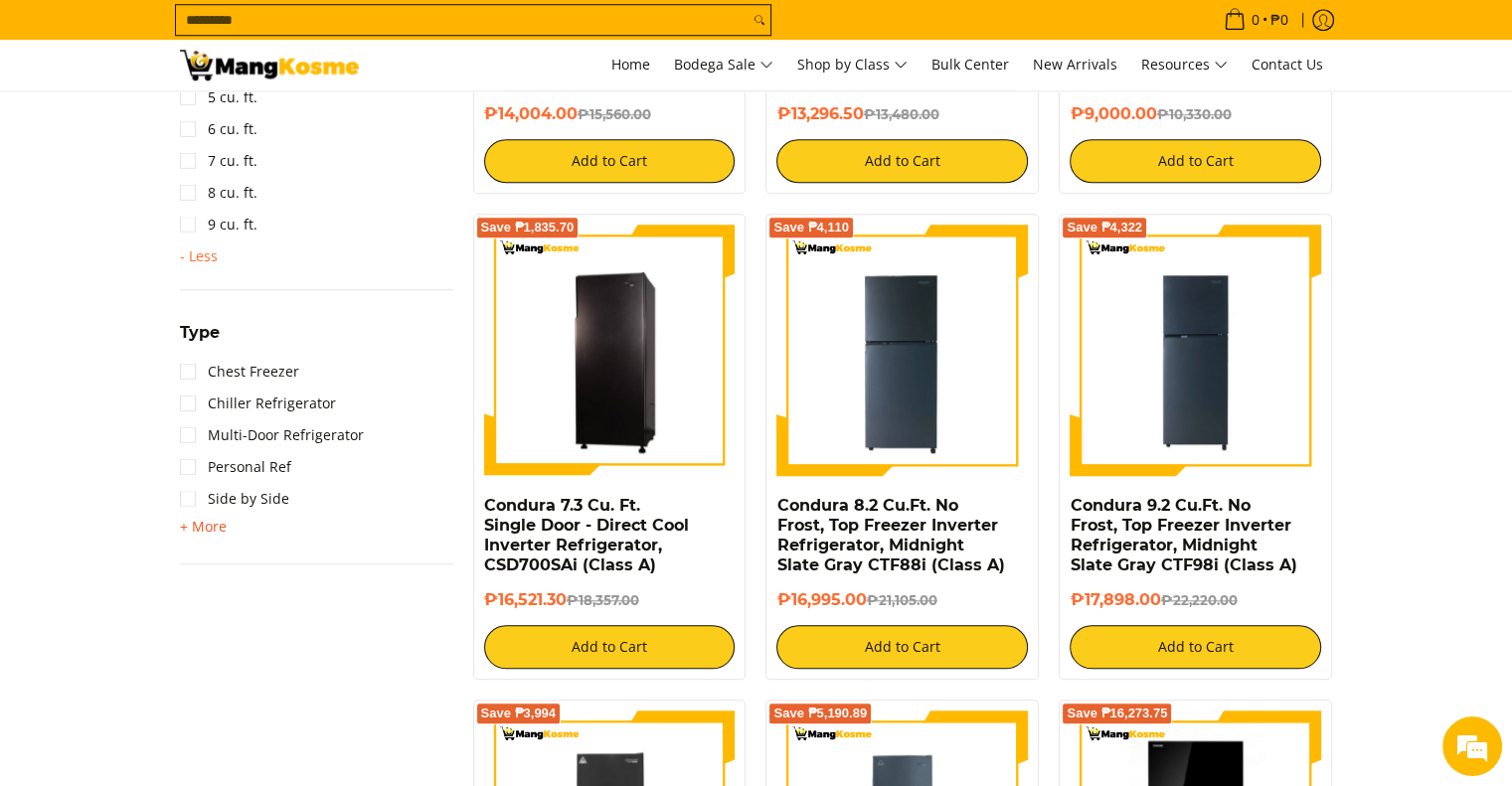 click on "+ More" at bounding box center (203, 527) 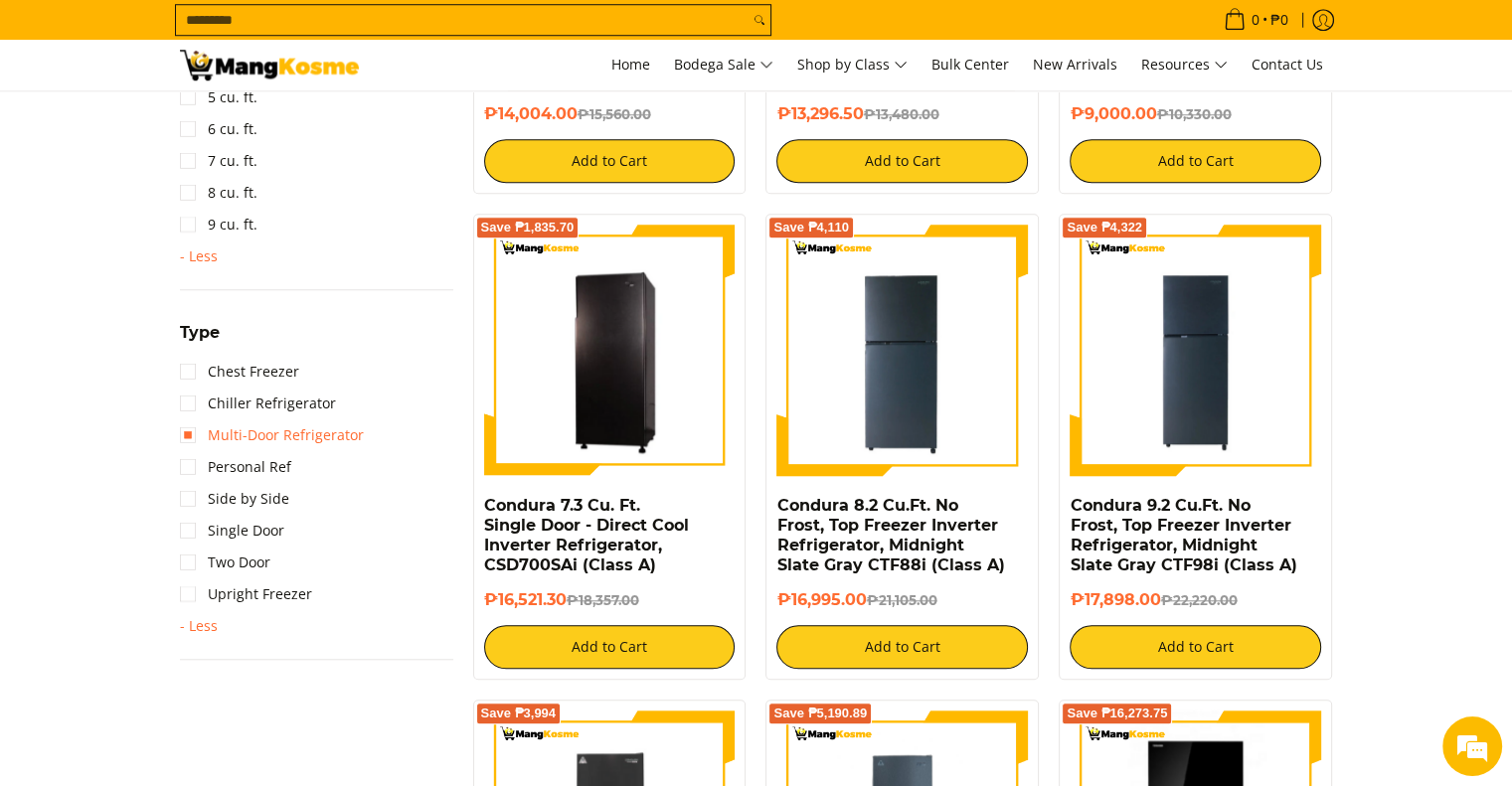 click on "Multi-Door Refrigerator" at bounding box center (271, 435) 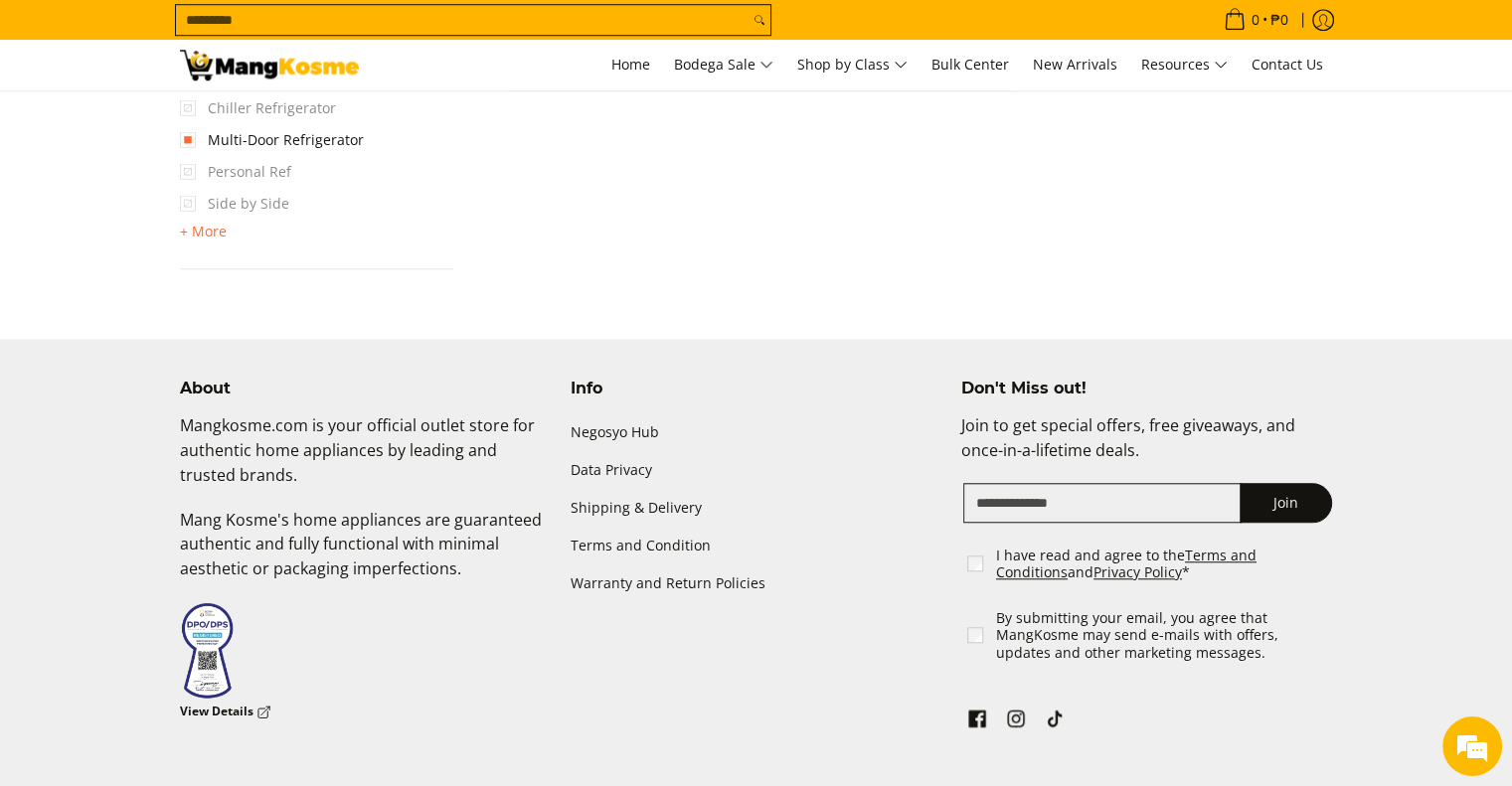 scroll, scrollTop: 250, scrollLeft: 0, axis: vertical 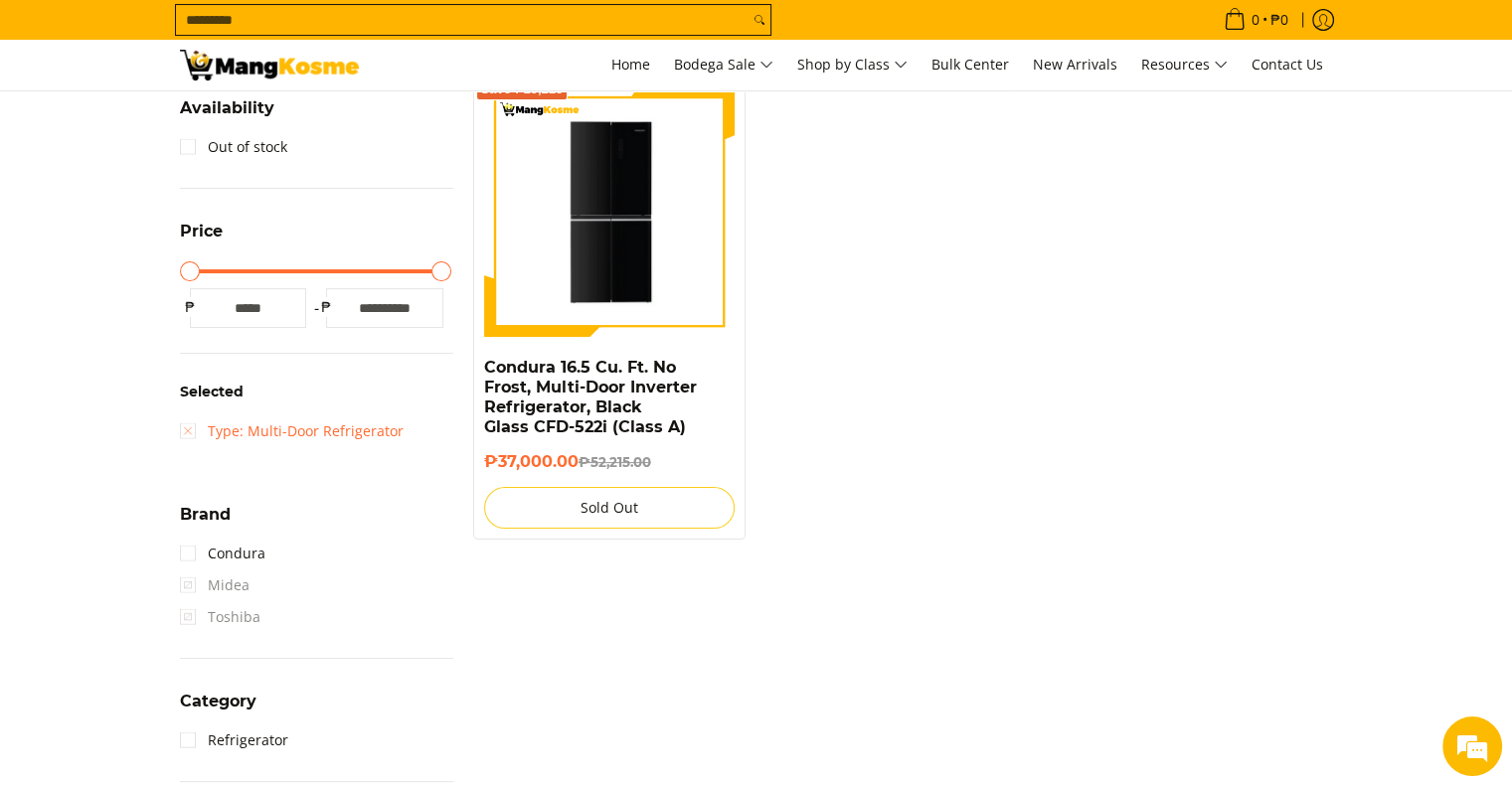 click on "Type: Multi-Door Refrigerator" at bounding box center [291, 431] 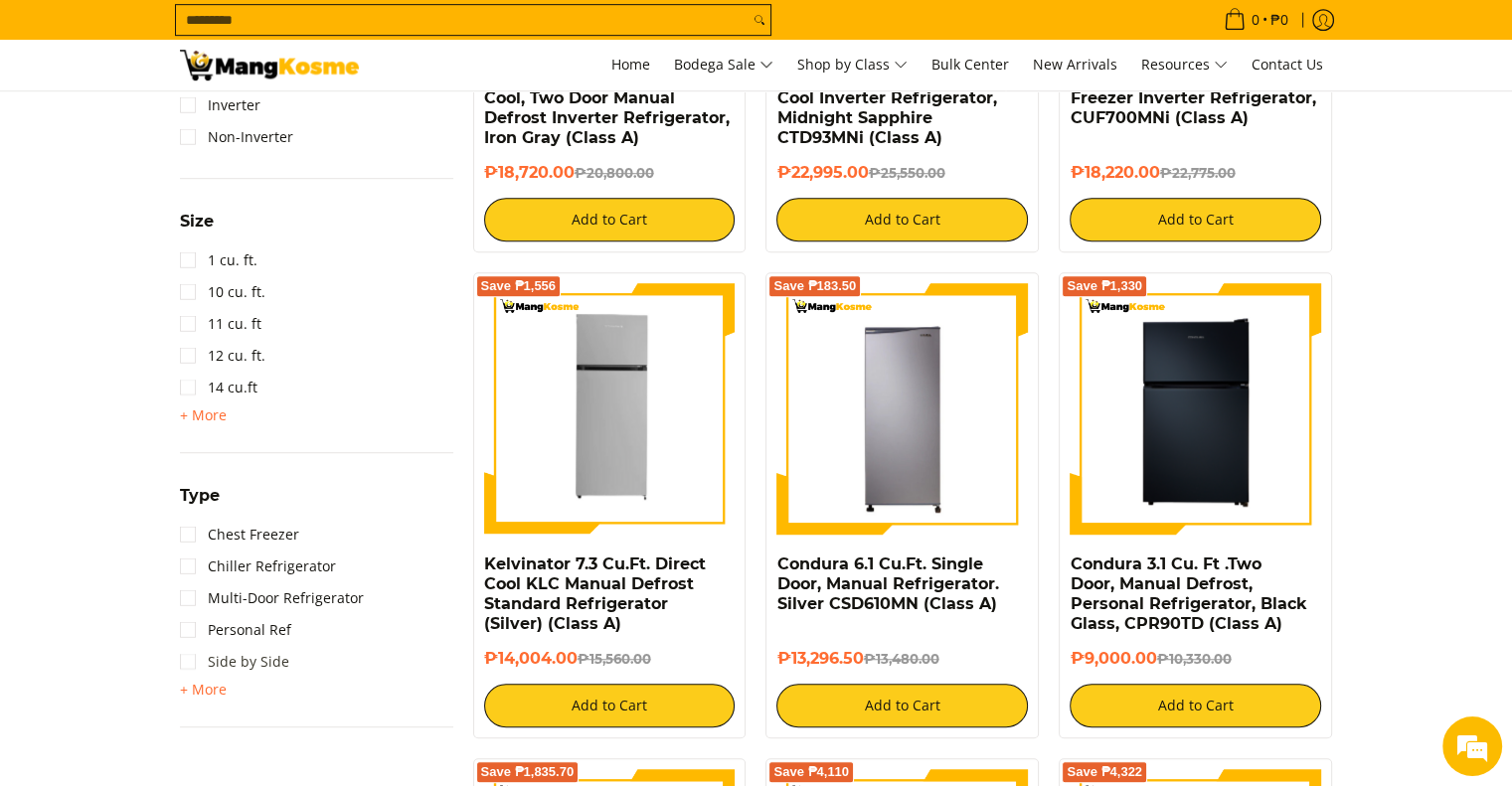 scroll, scrollTop: 1244, scrollLeft: 0, axis: vertical 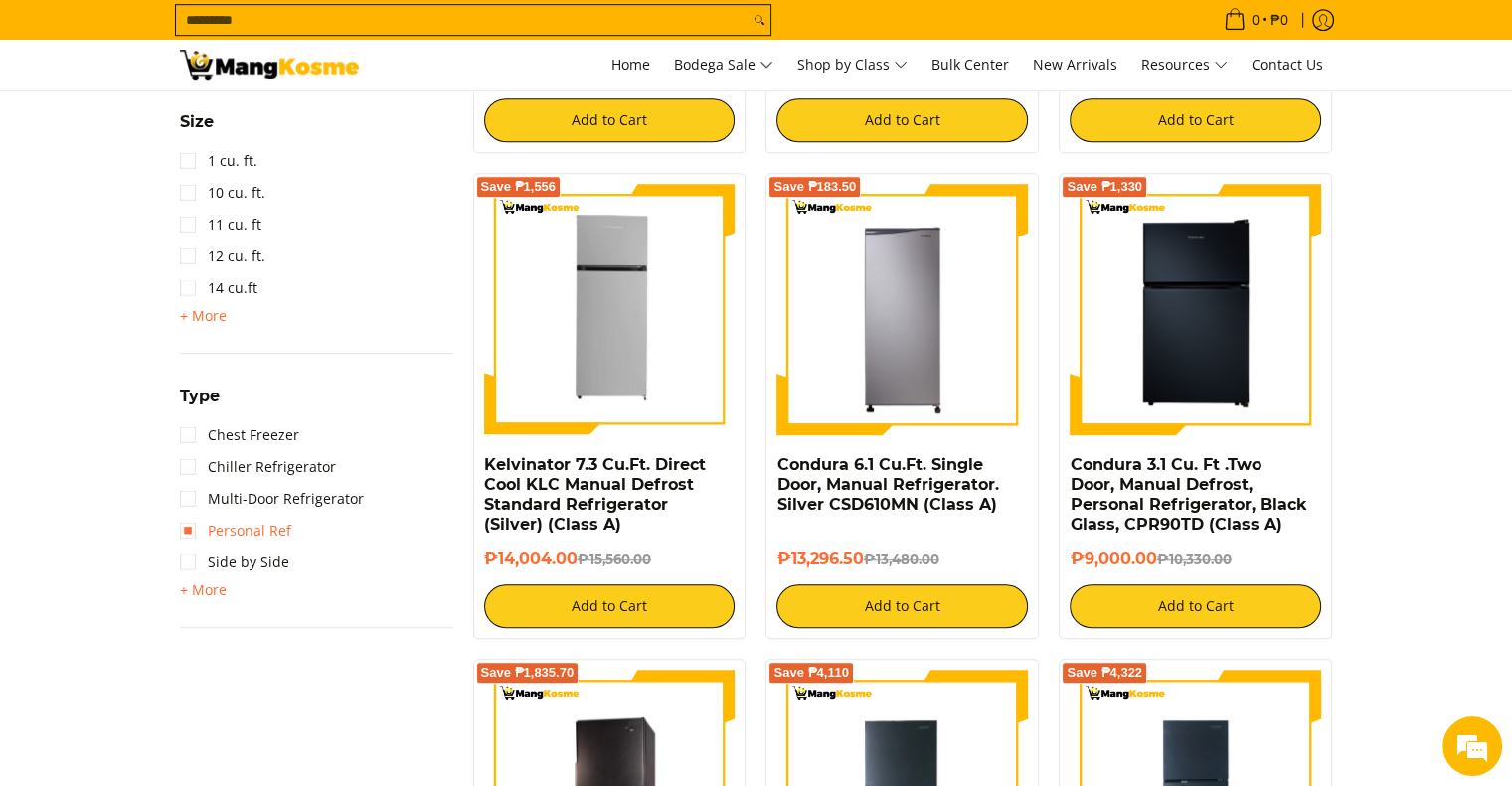 click on "Personal Ref" at bounding box center (236, 531) 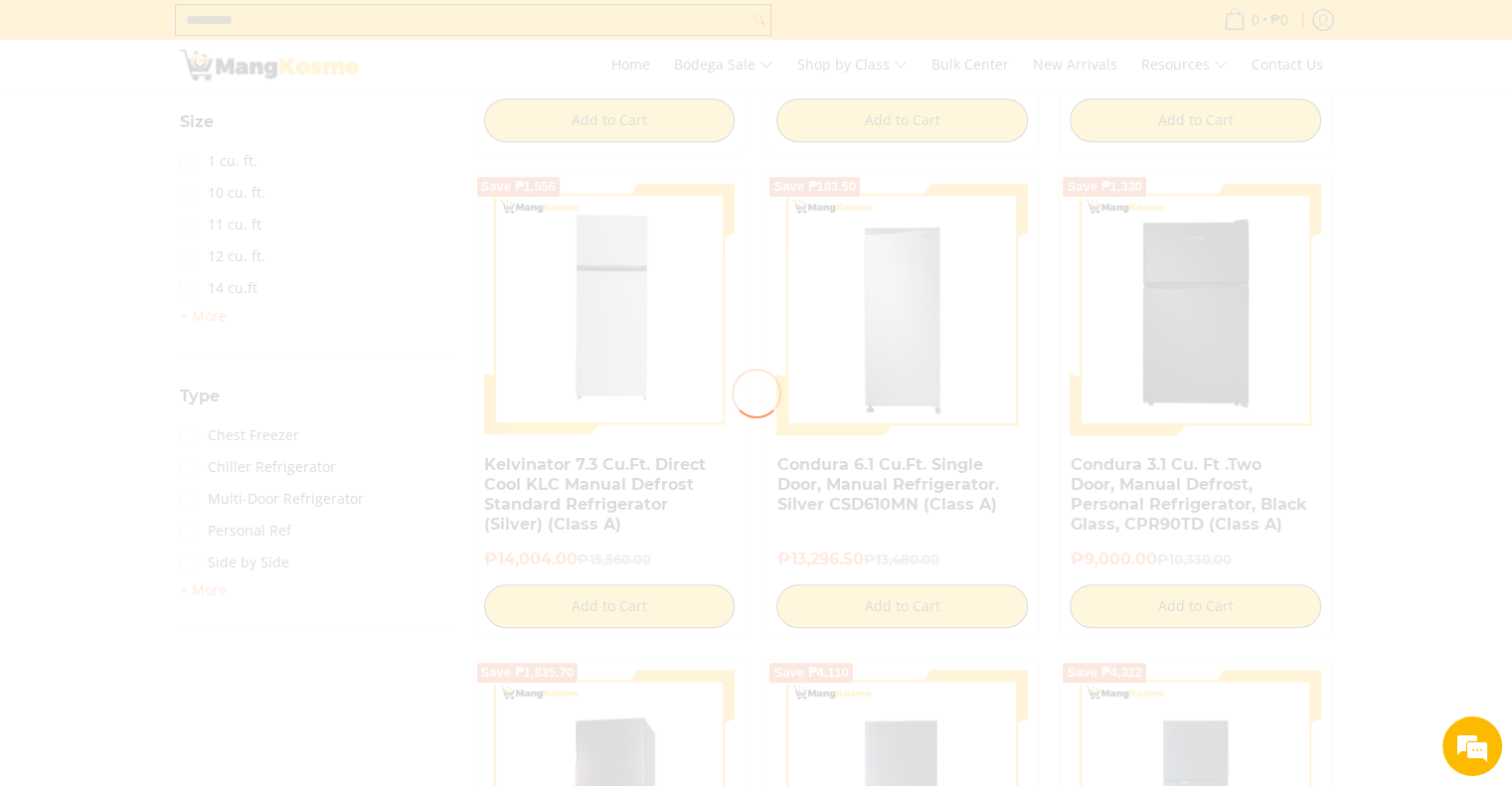 scroll, scrollTop: 250, scrollLeft: 0, axis: vertical 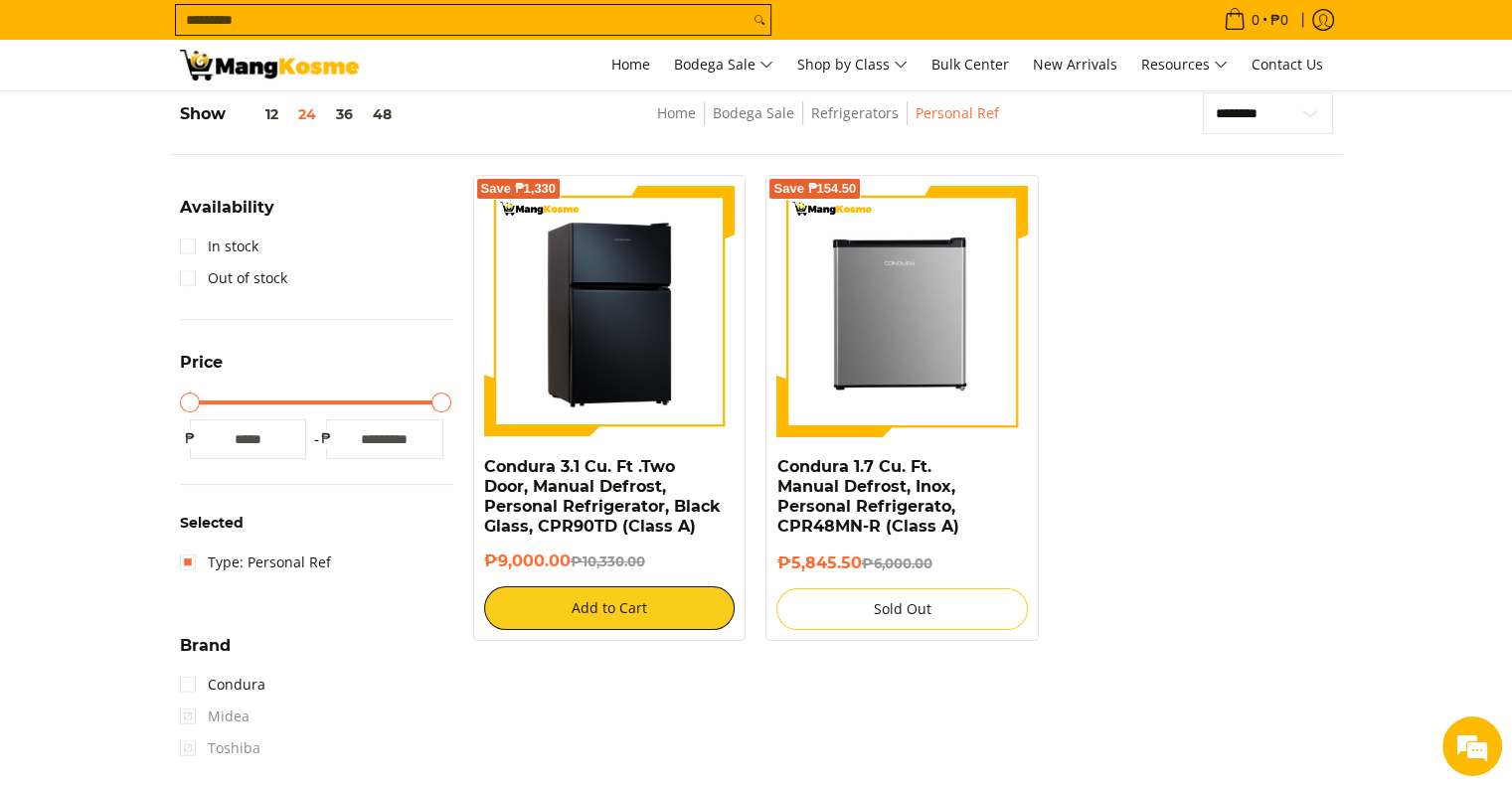 click at bounding box center (609, 311) 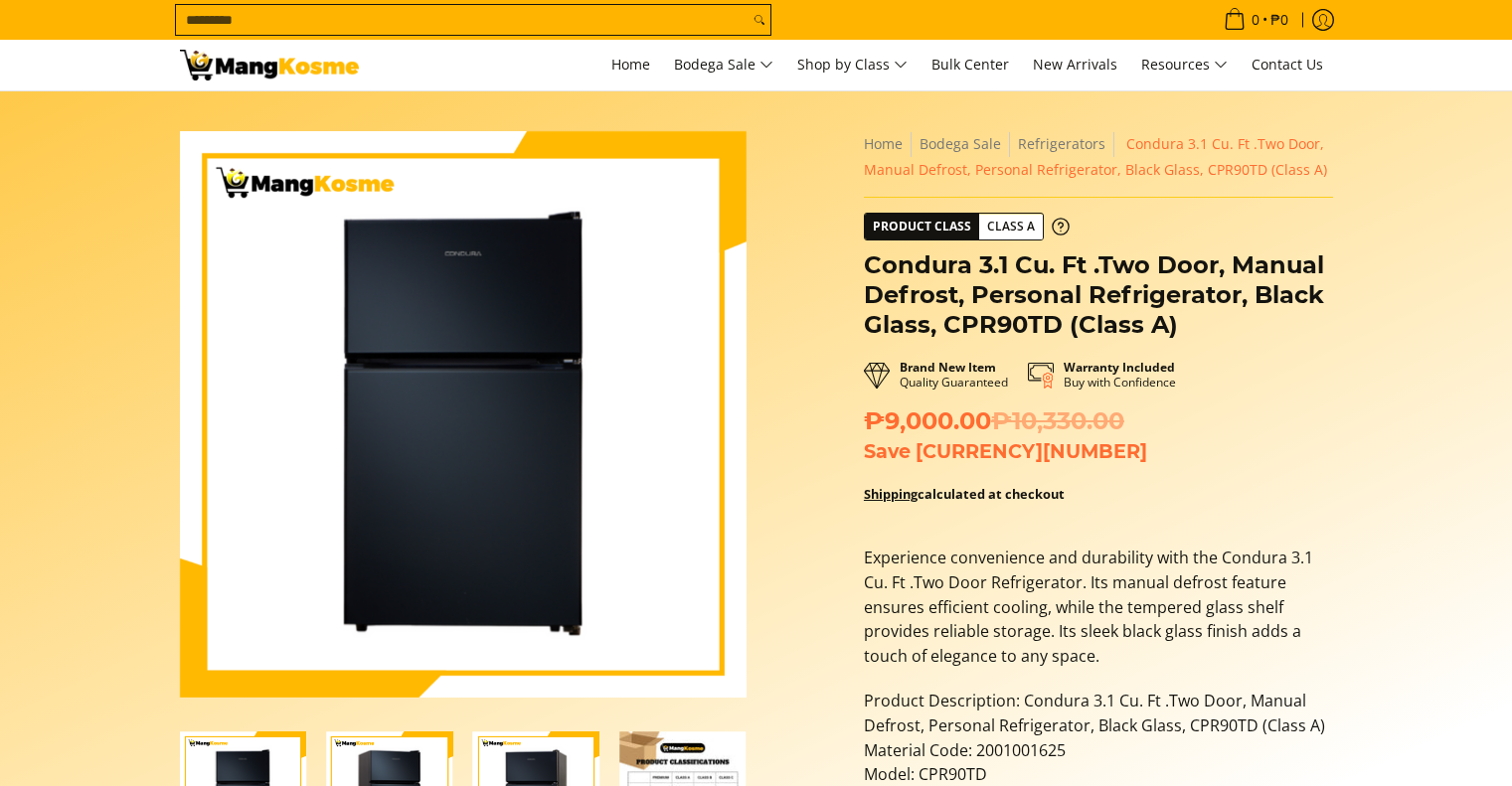 scroll, scrollTop: 0, scrollLeft: 0, axis: both 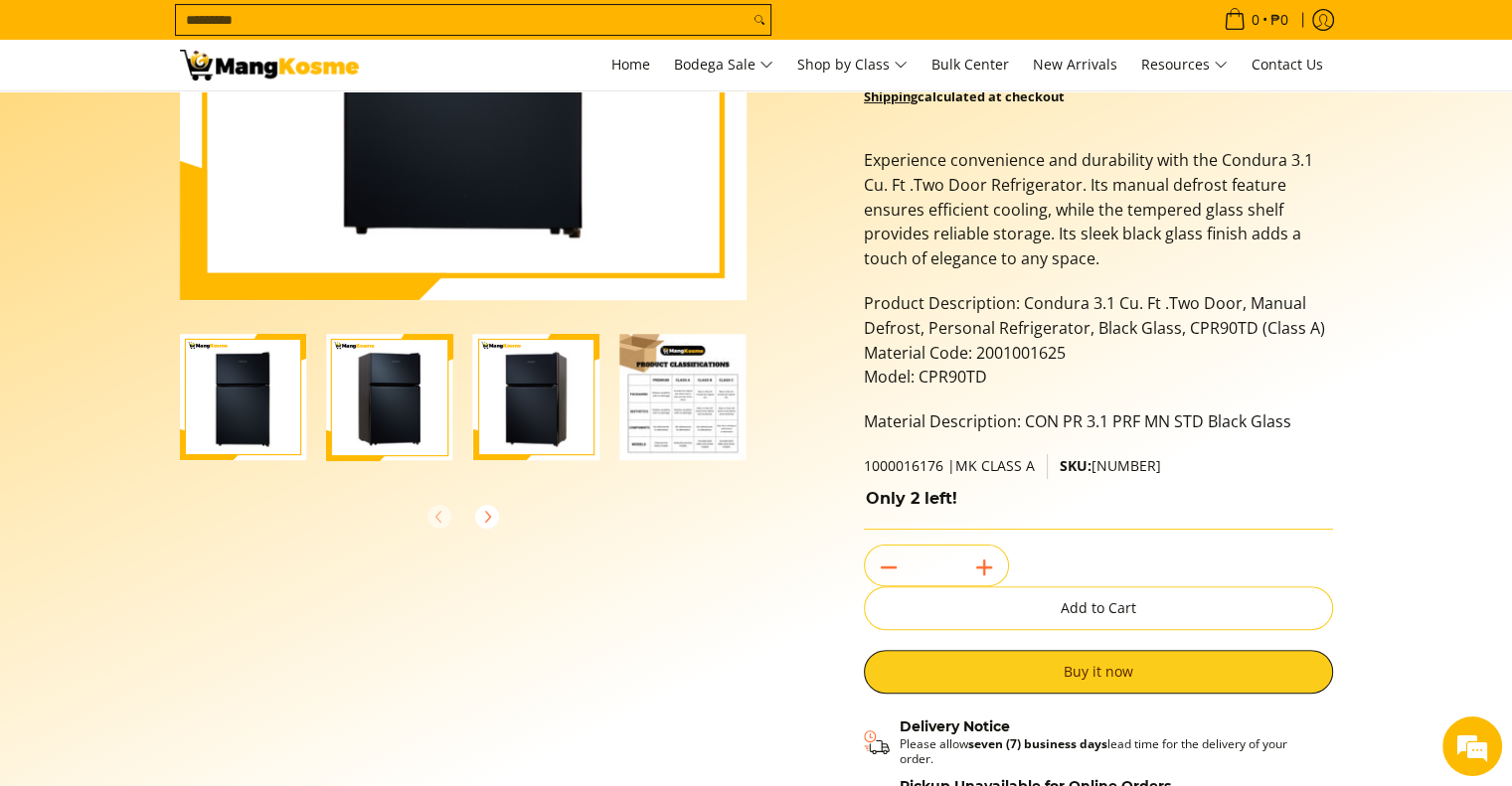 click at bounding box center [390, 397] 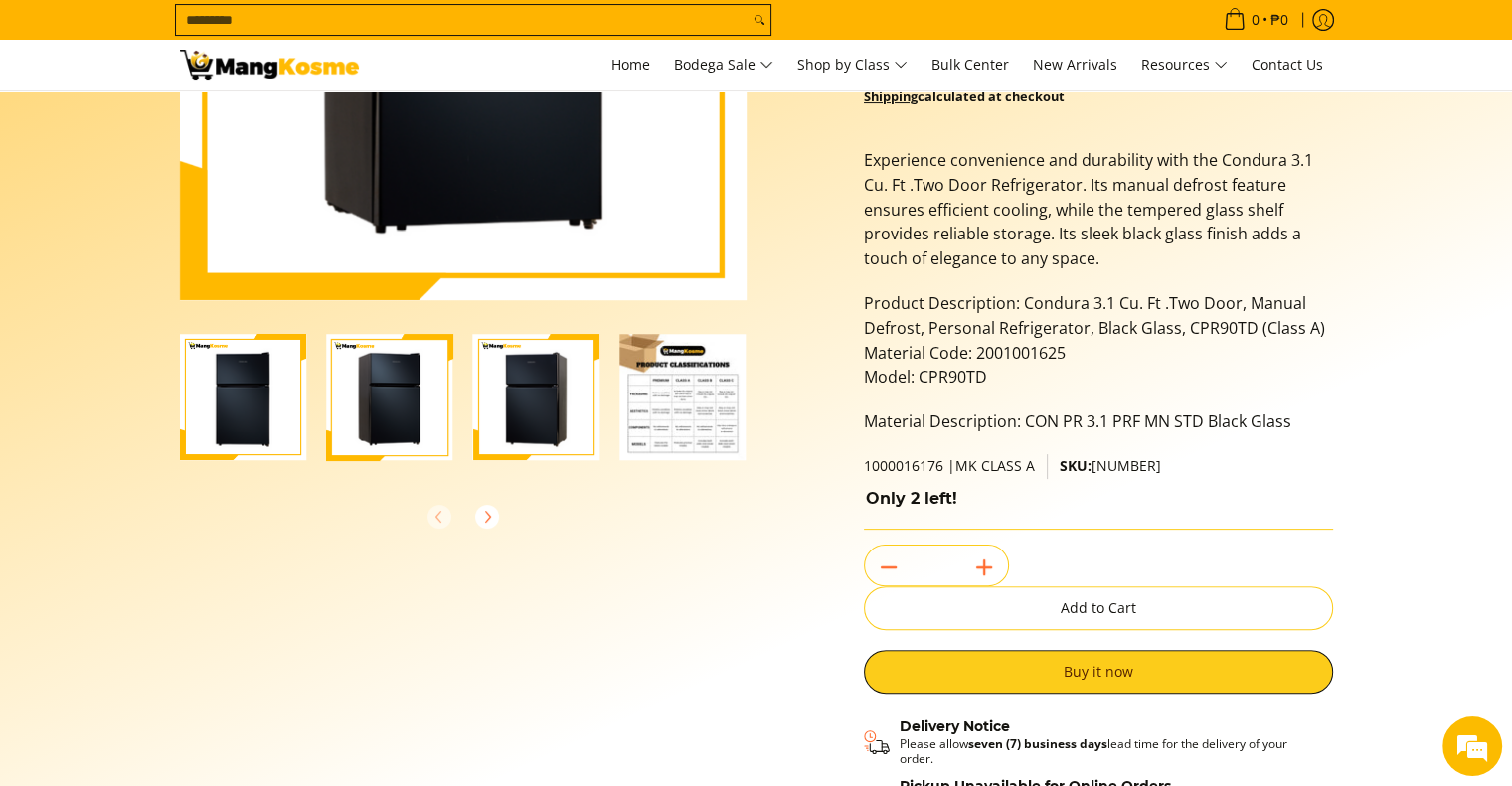 click at bounding box center [537, 397] 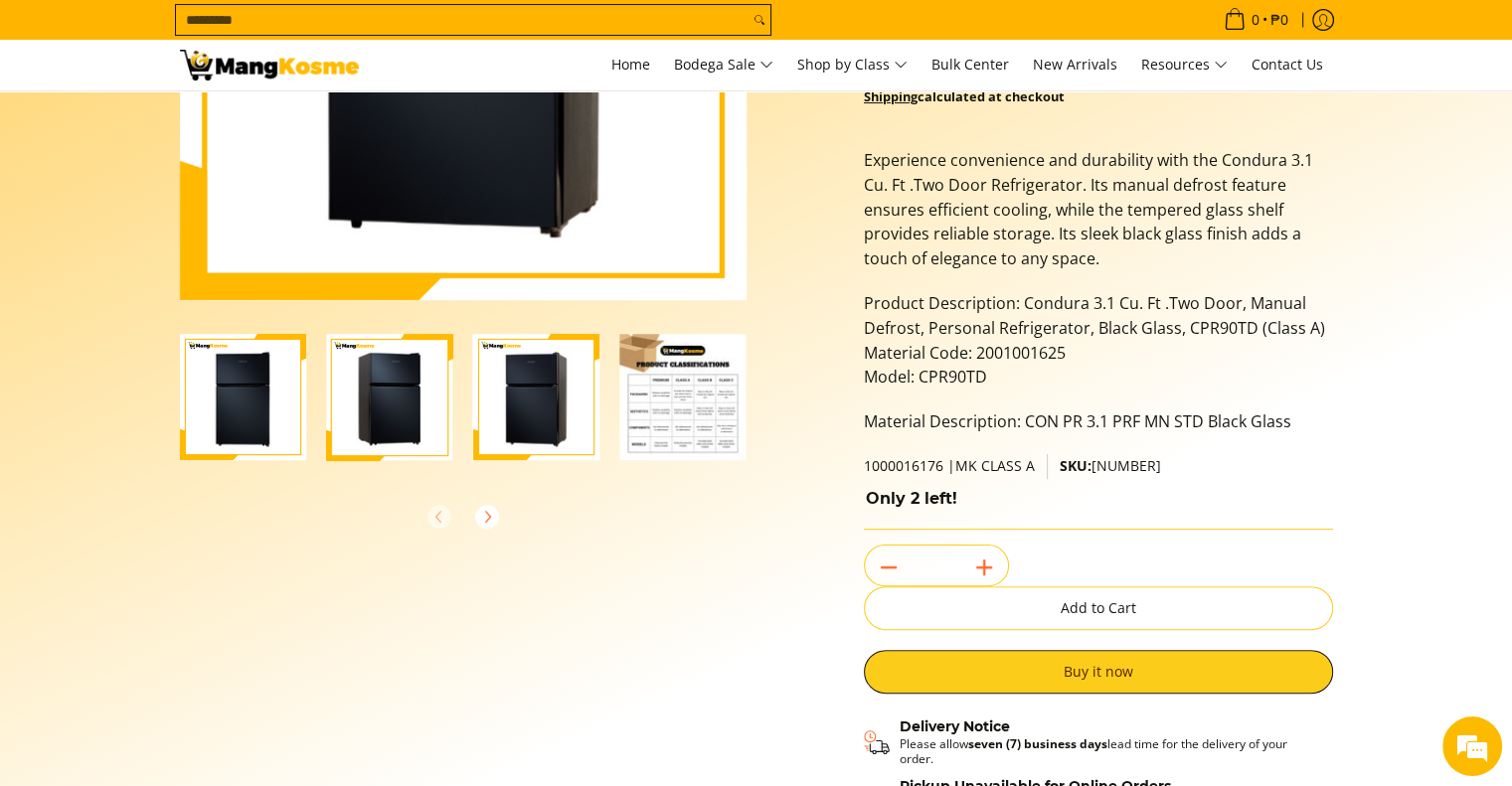 click at bounding box center (683, 397) 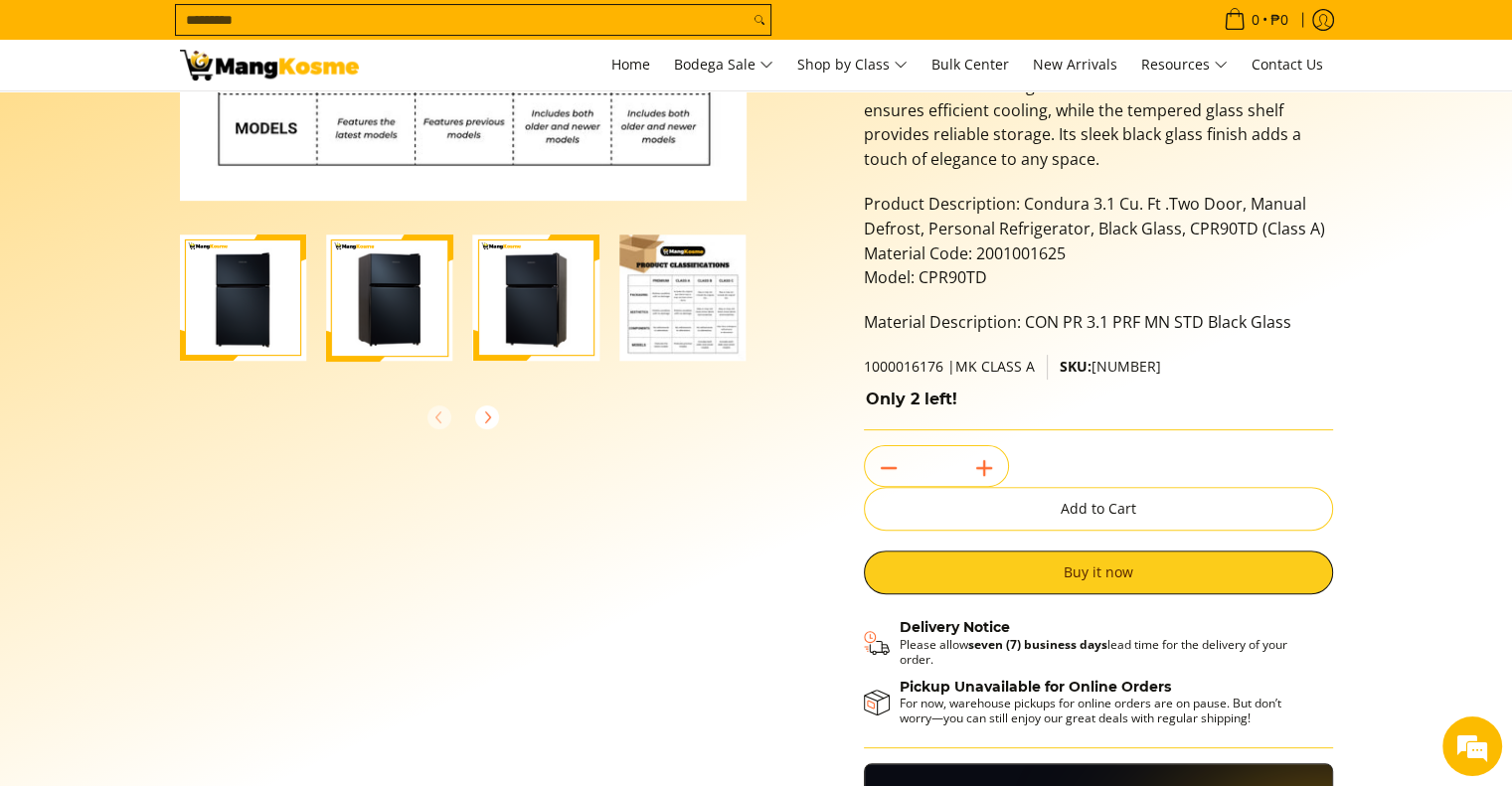 scroll, scrollTop: 795, scrollLeft: 0, axis: vertical 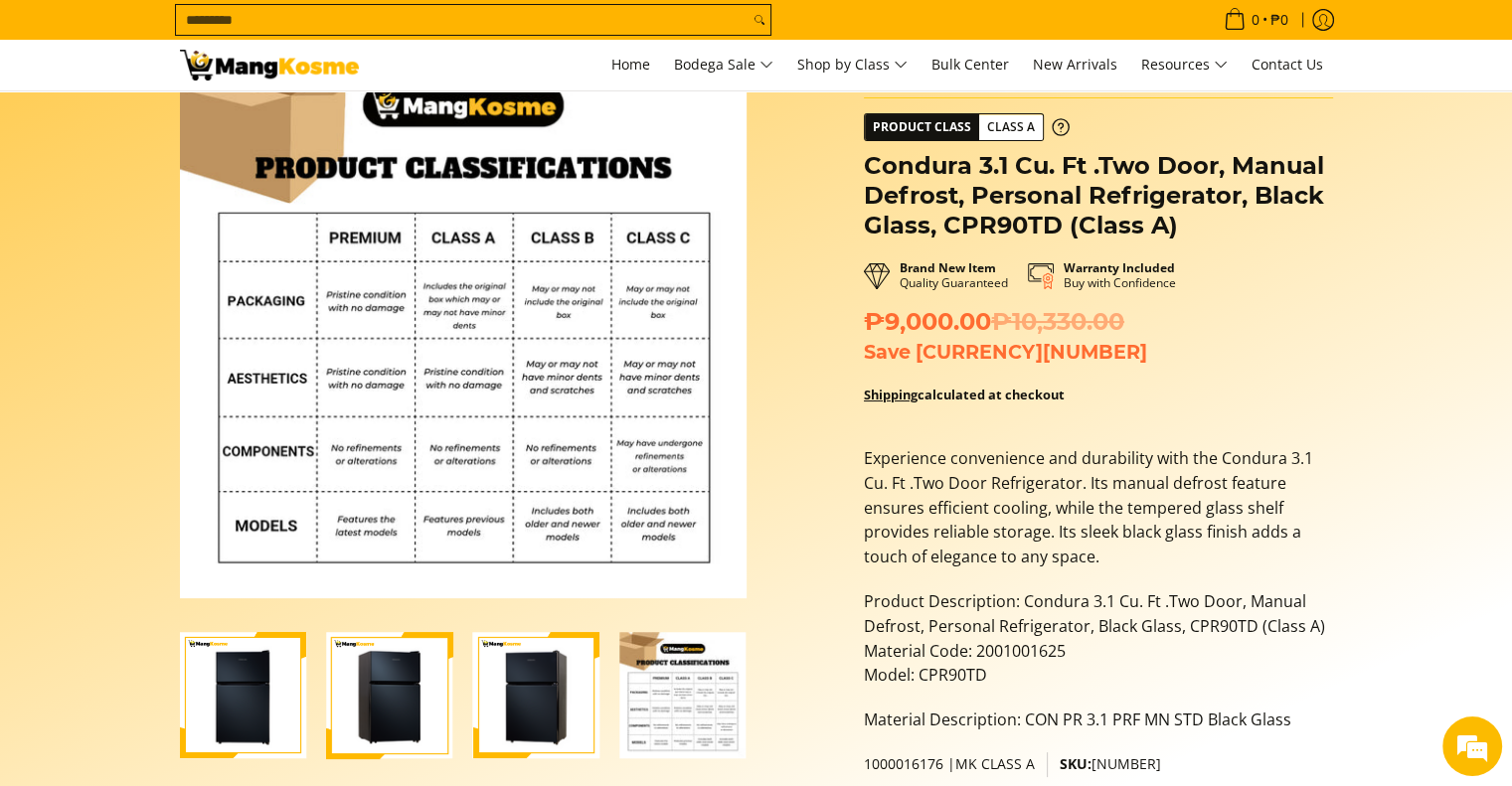 click at bounding box center [244, 696] 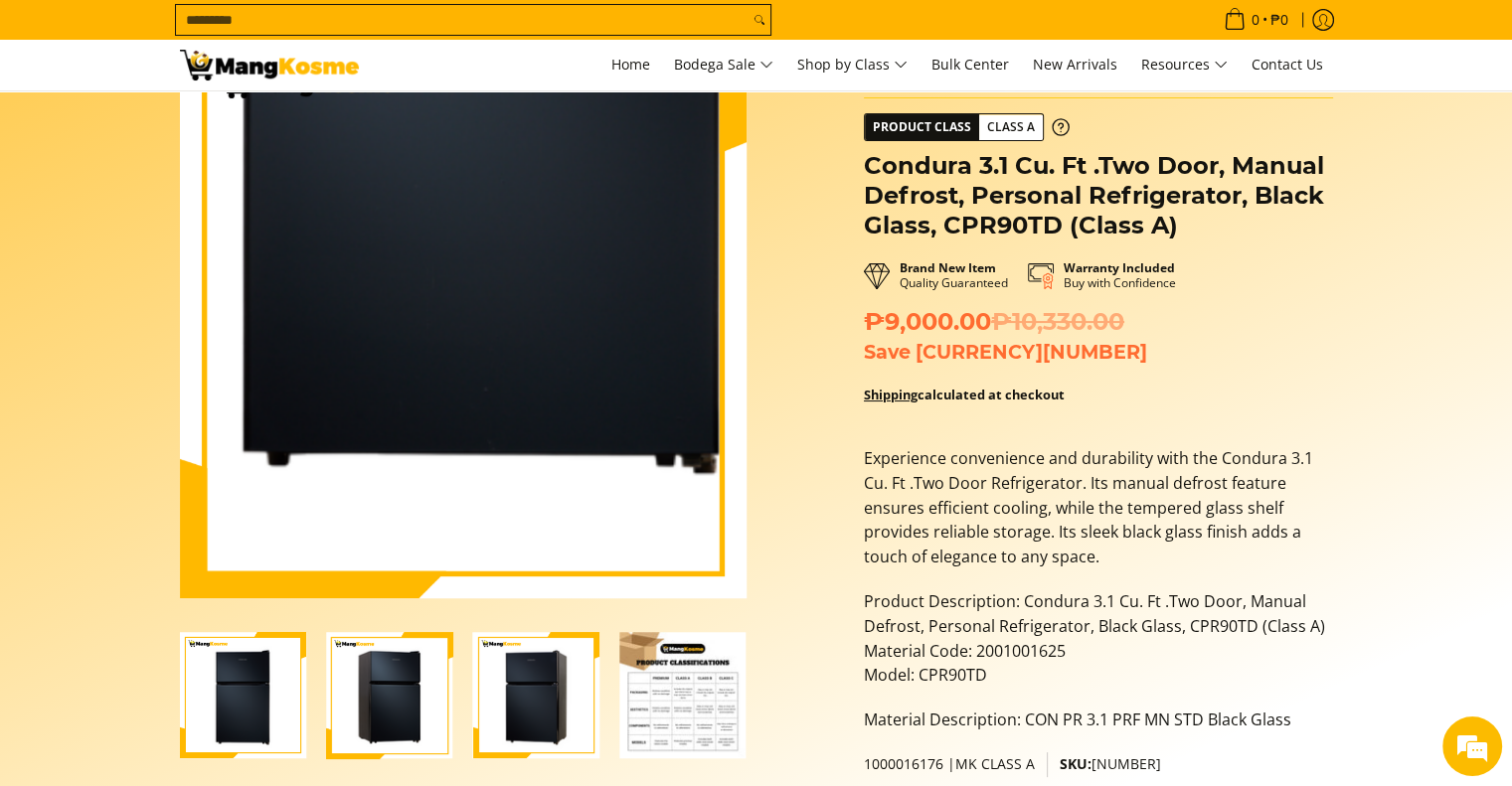 scroll, scrollTop: 0, scrollLeft: 0, axis: both 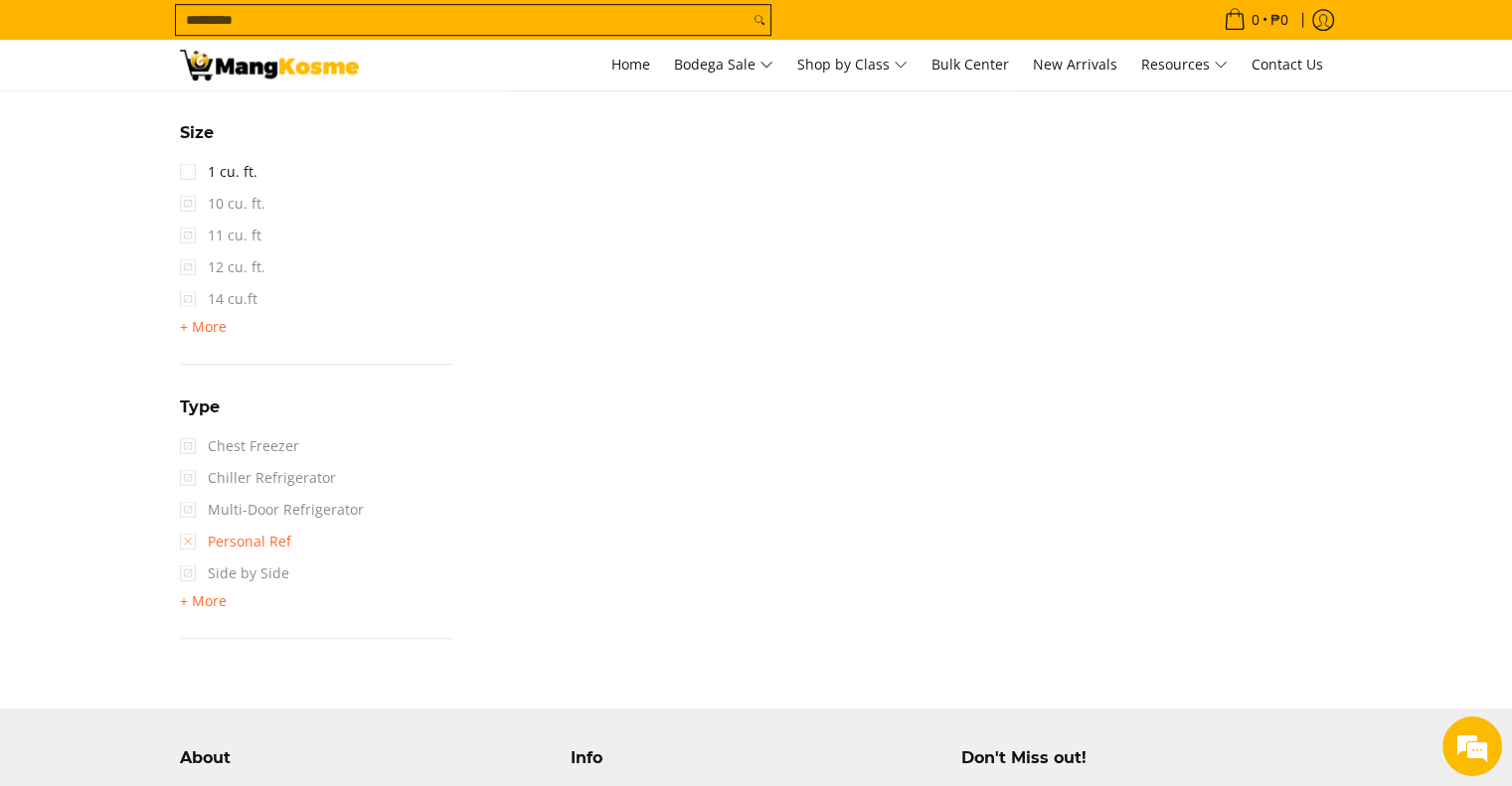click on "Personal Ref" at bounding box center (236, 542) 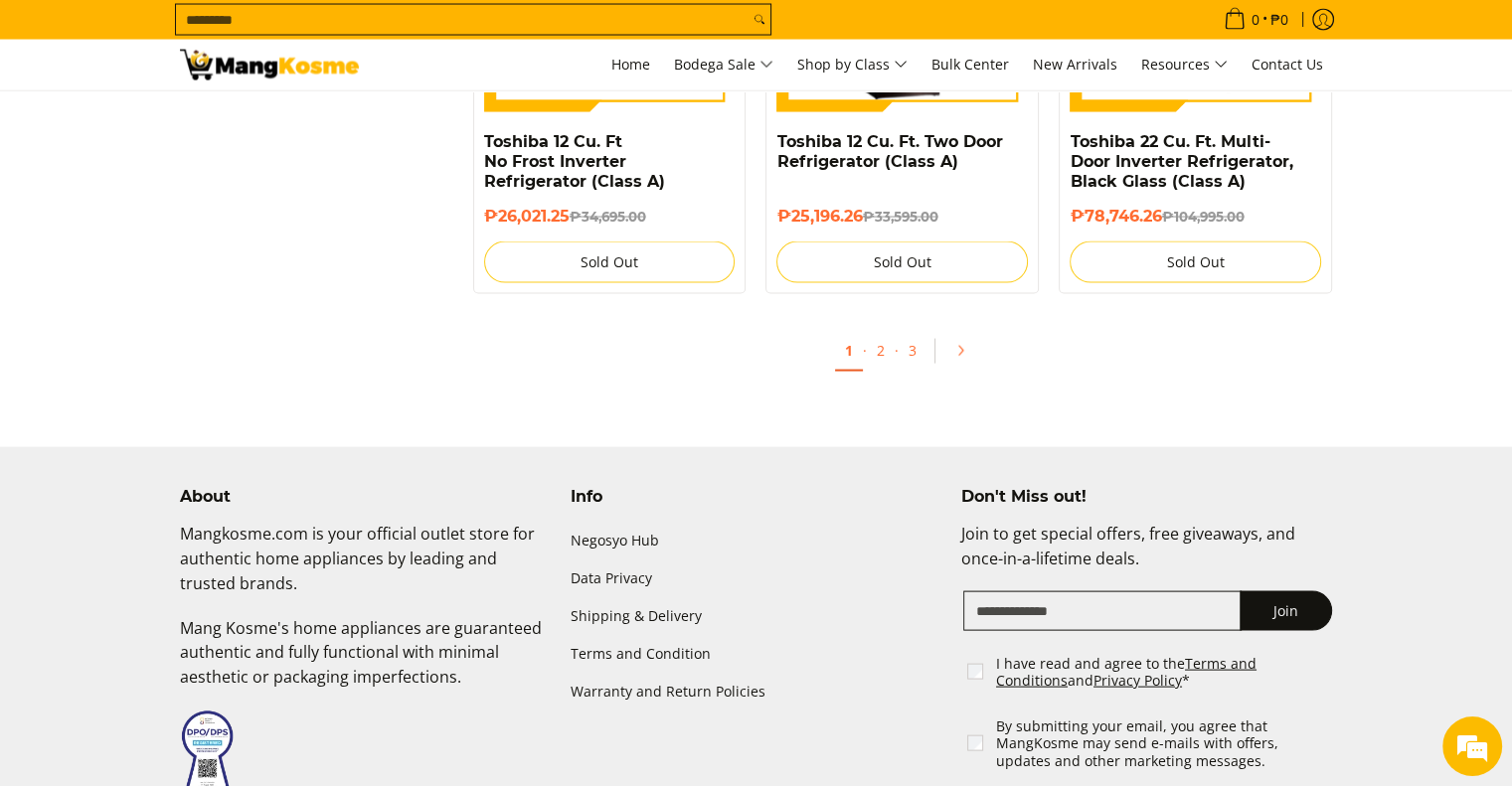 scroll, scrollTop: 3728, scrollLeft: 0, axis: vertical 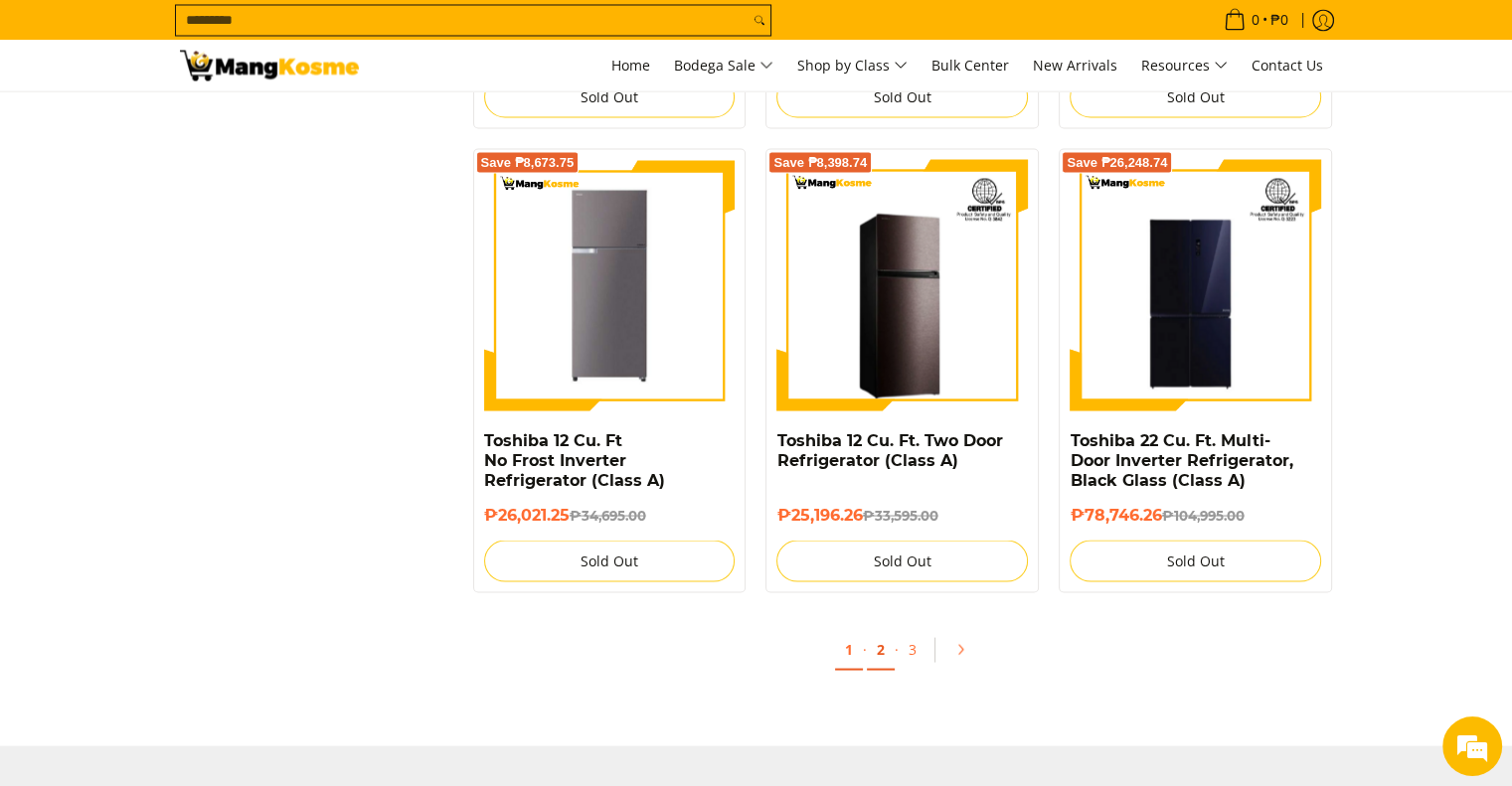 click on "2" at bounding box center (881, 649) 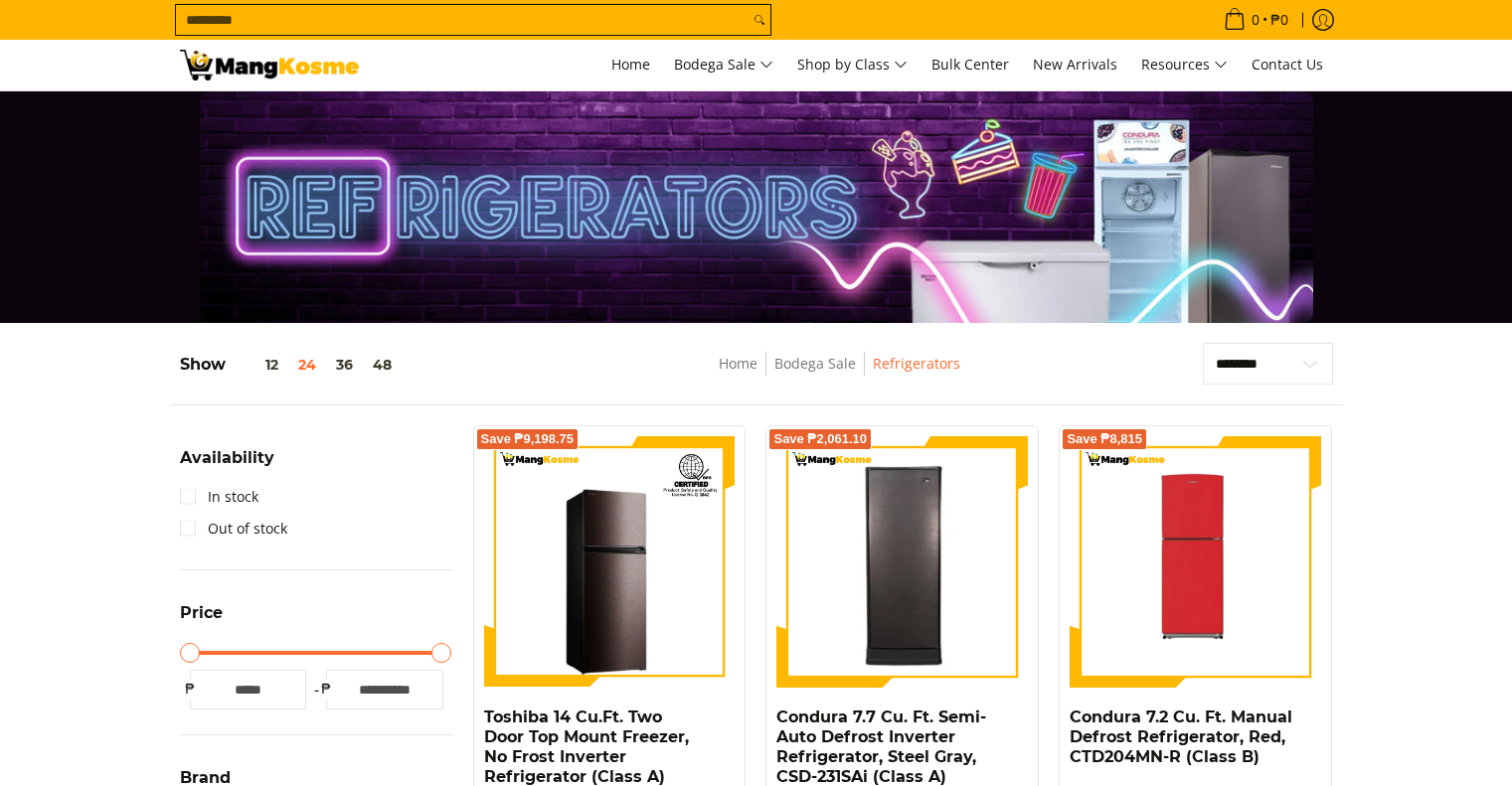 scroll, scrollTop: 497, scrollLeft: 0, axis: vertical 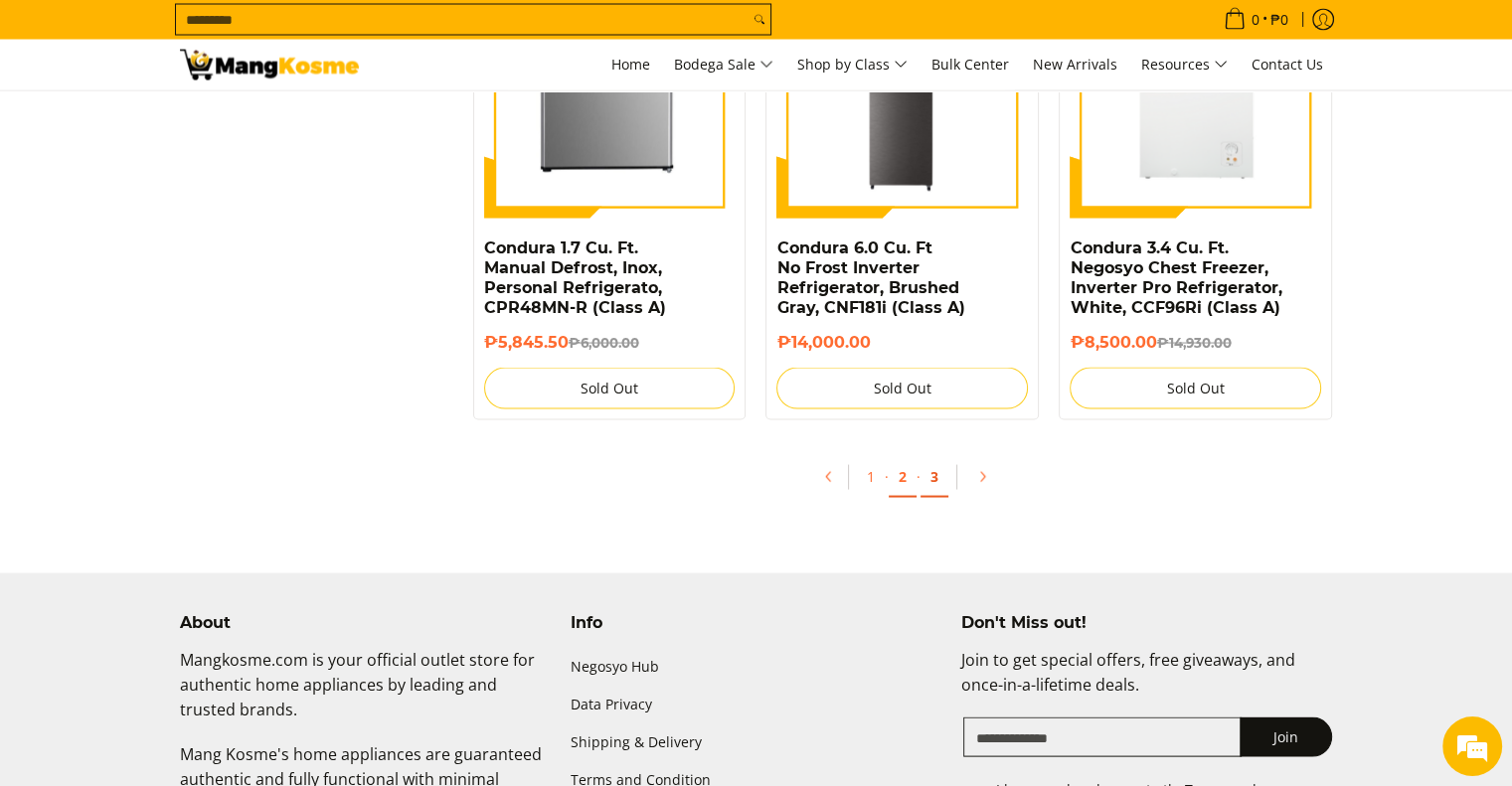 click on "3" at bounding box center [934, 477] 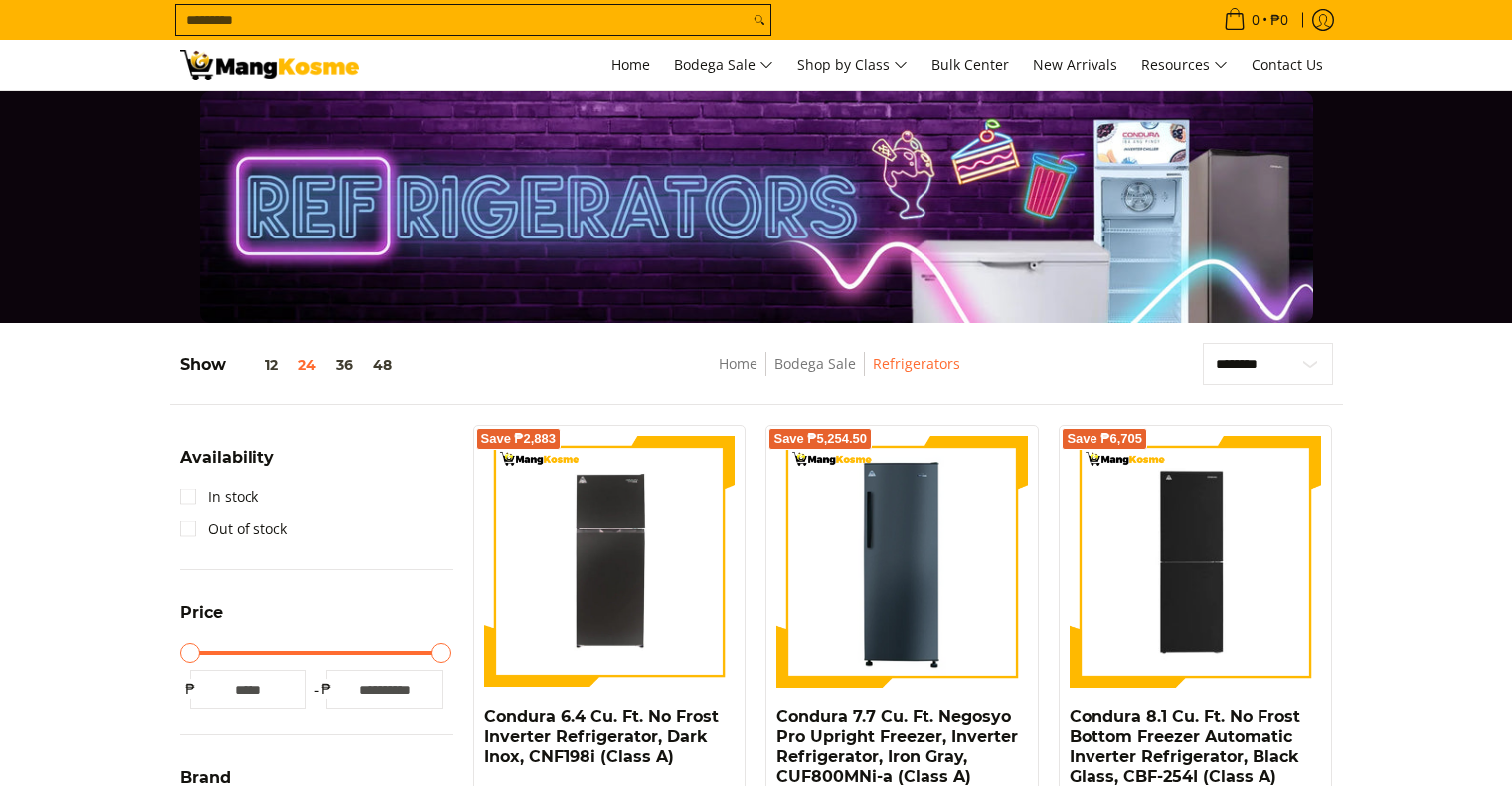 scroll, scrollTop: 0, scrollLeft: 0, axis: both 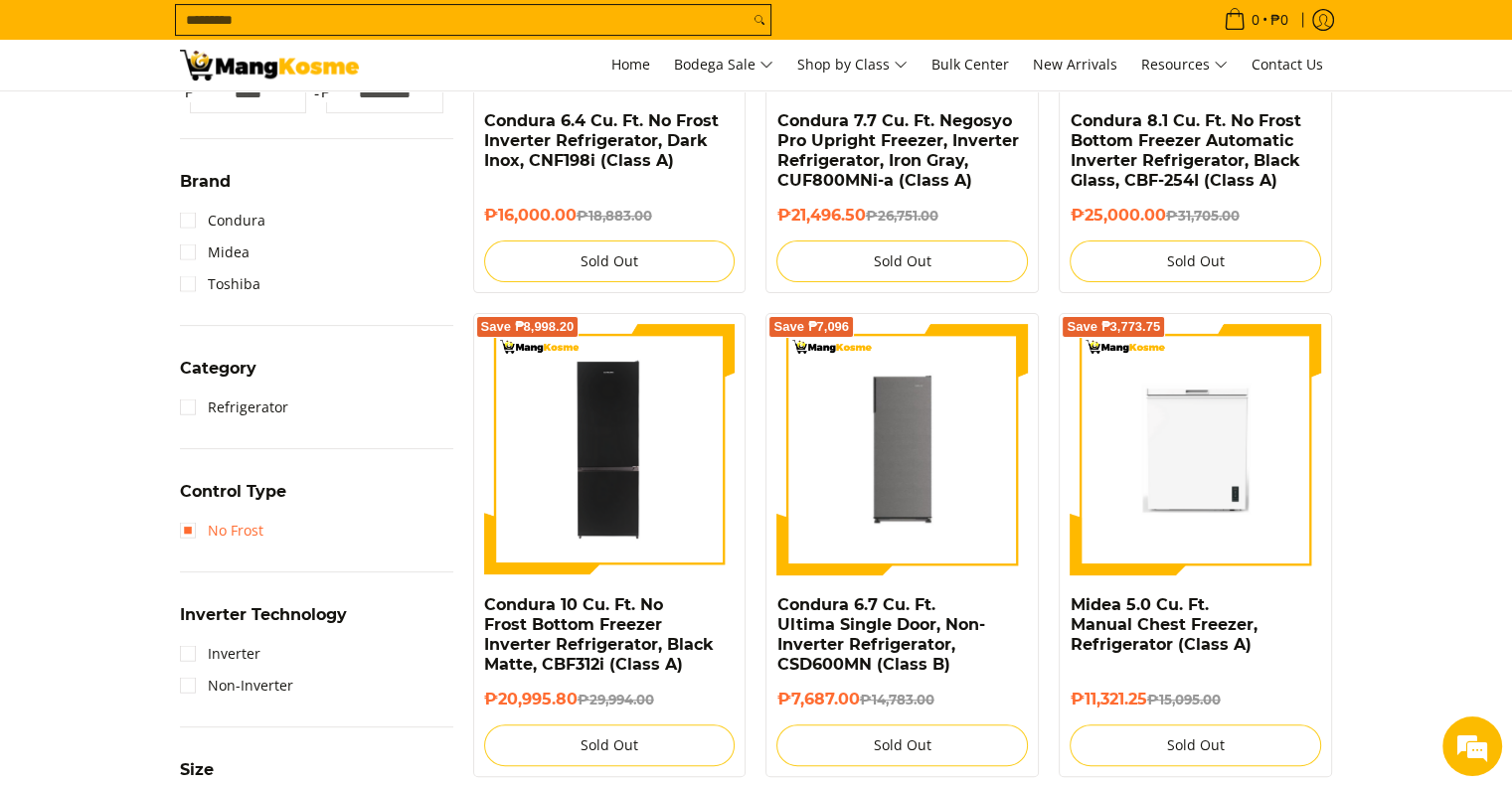 click on "No Frost" at bounding box center [222, 531] 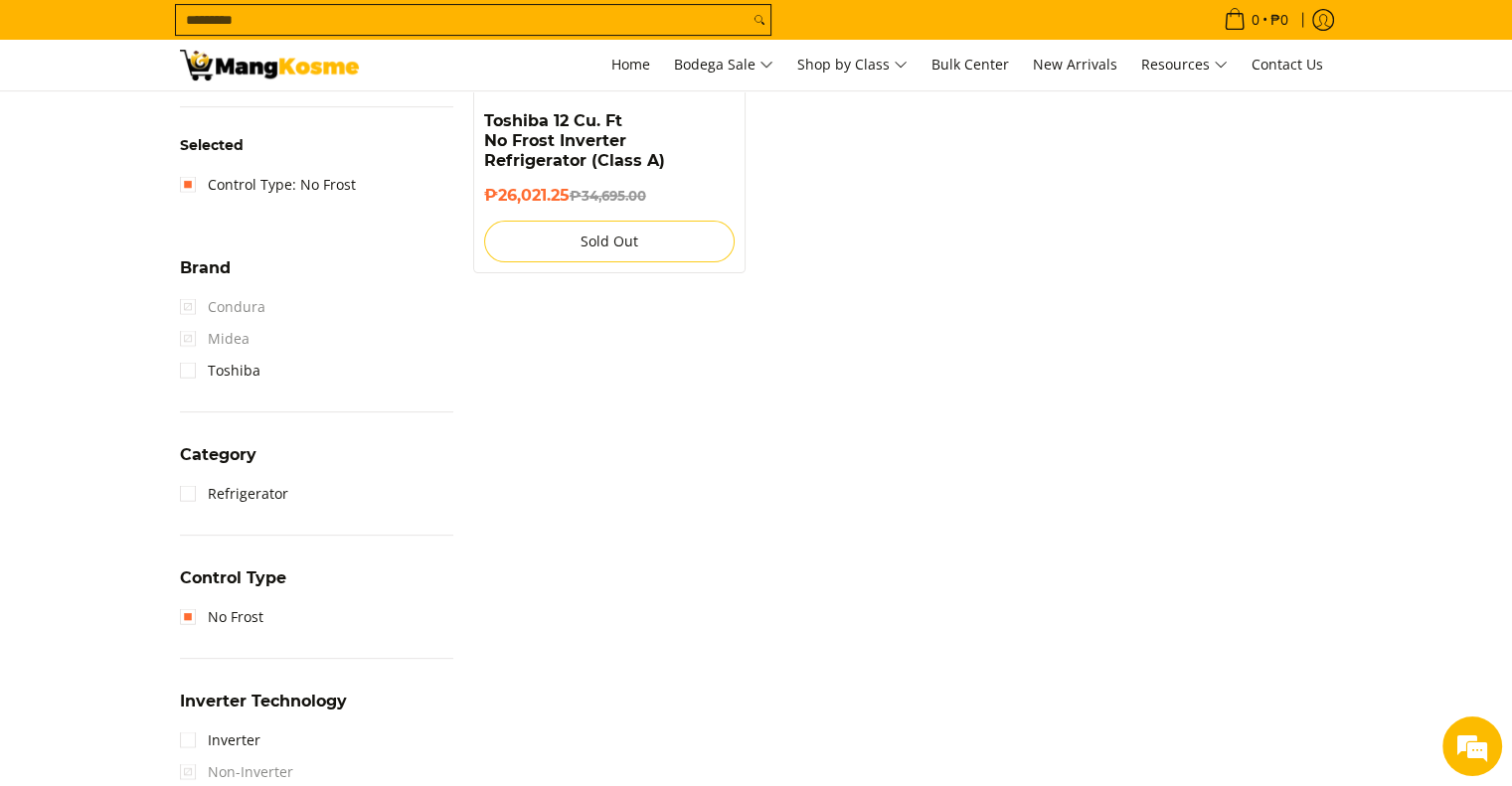 scroll, scrollTop: 250, scrollLeft: 0, axis: vertical 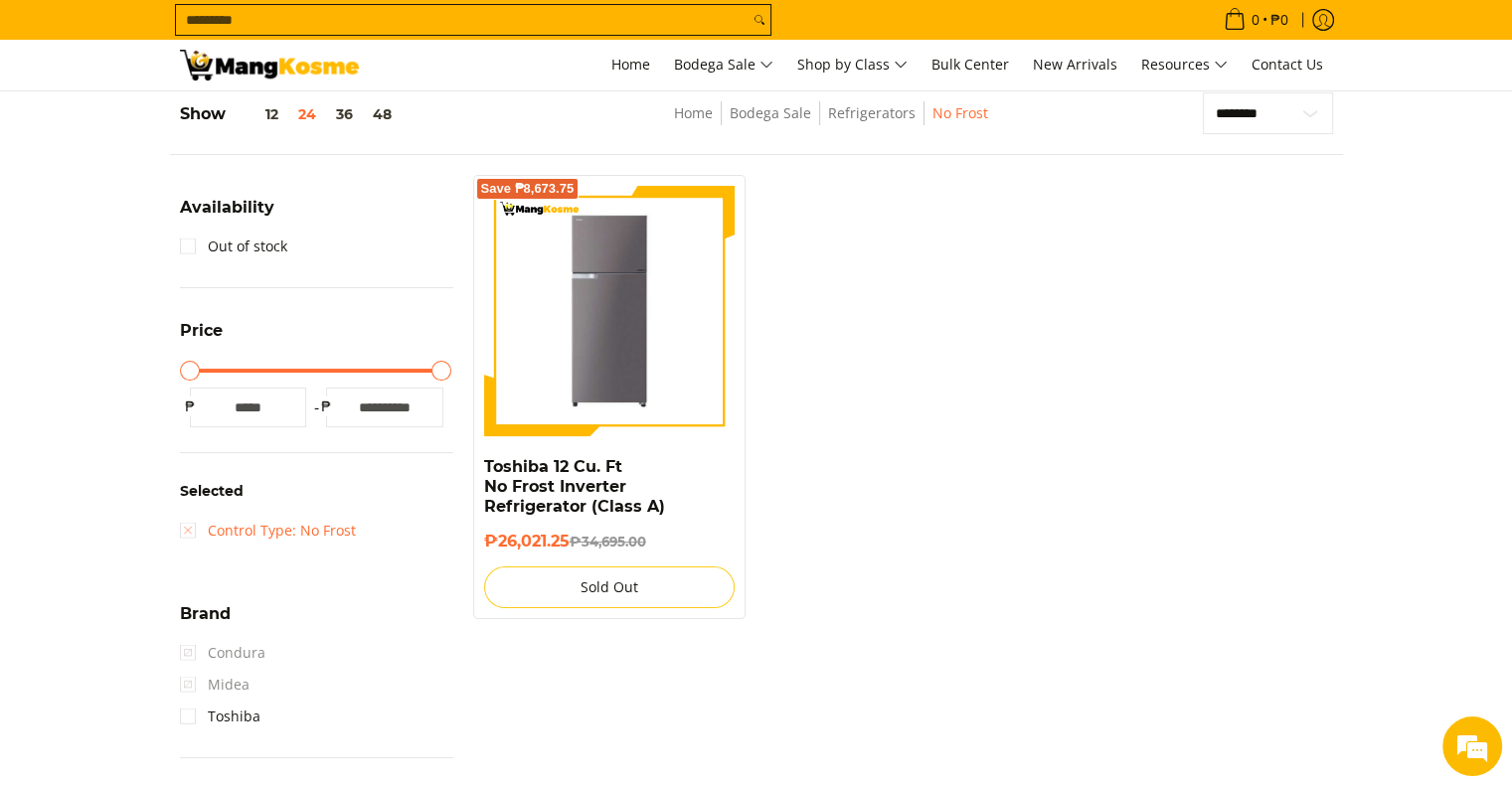 click on "Control Type: No Frost" at bounding box center (267, 531) 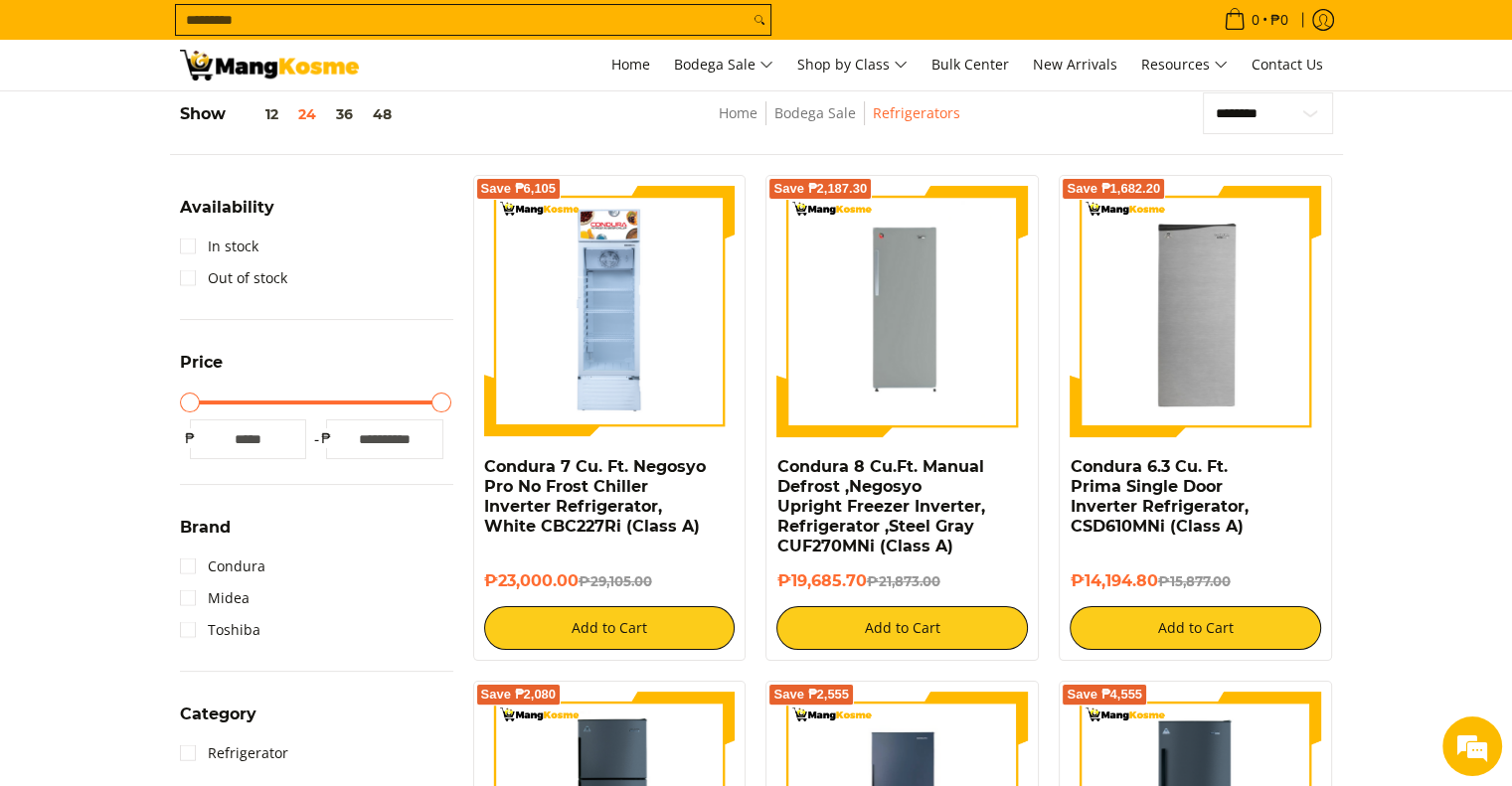scroll, scrollTop: 0, scrollLeft: 0, axis: both 